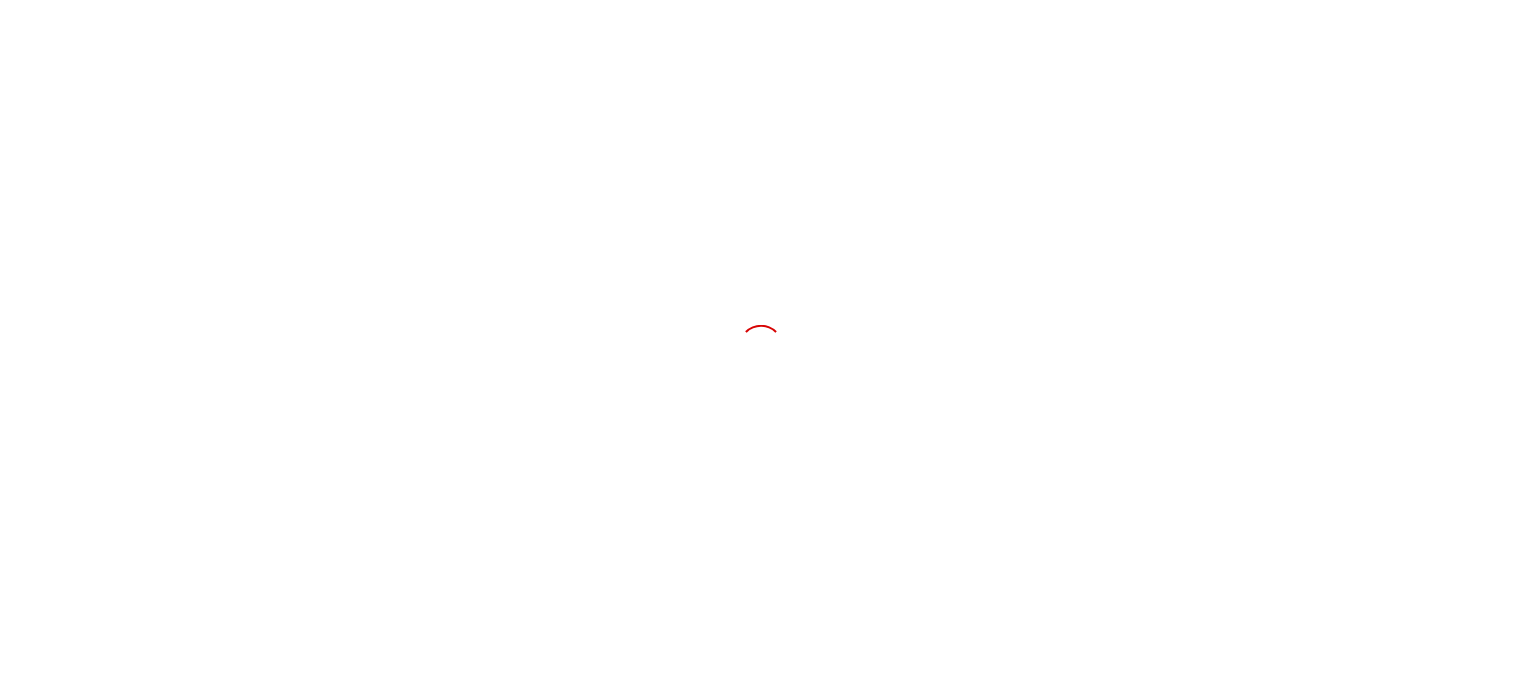 scroll, scrollTop: 0, scrollLeft: 0, axis: both 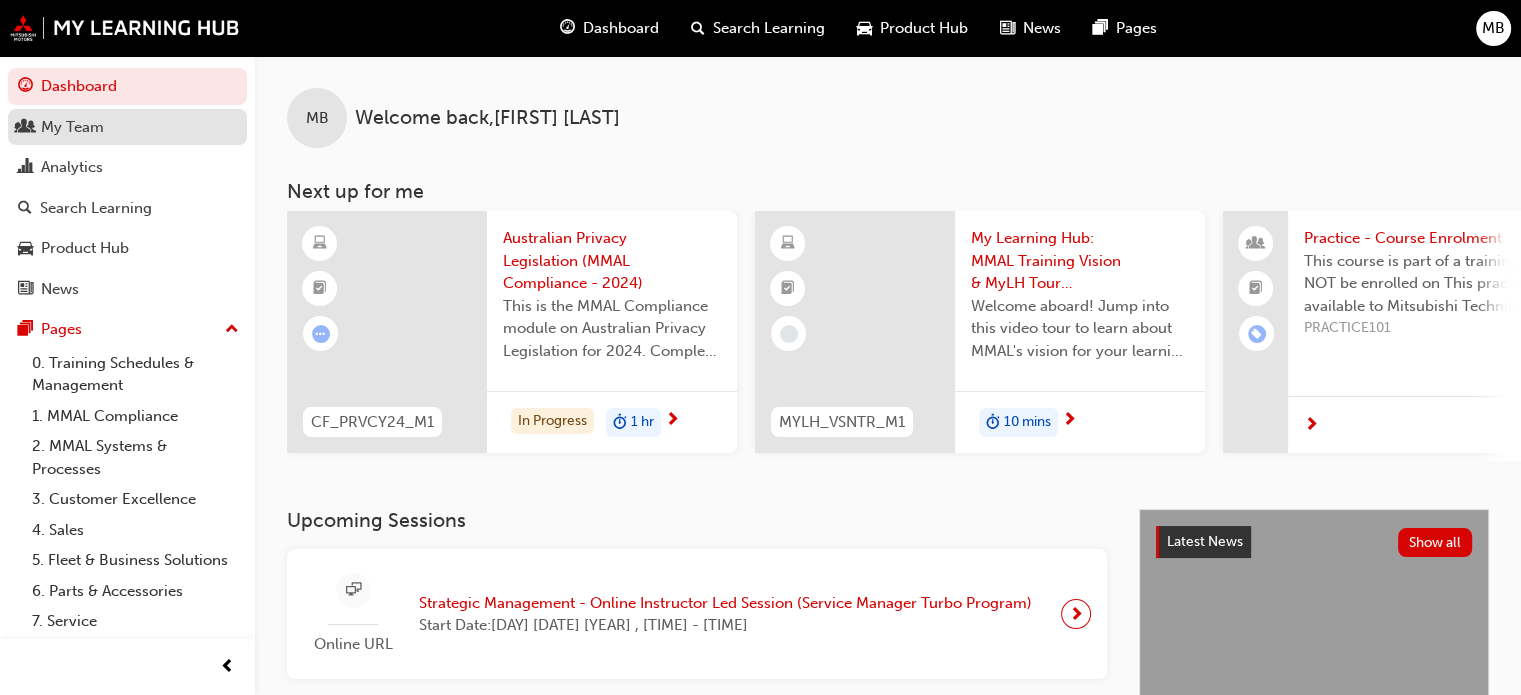click on "My Team" at bounding box center [127, 127] 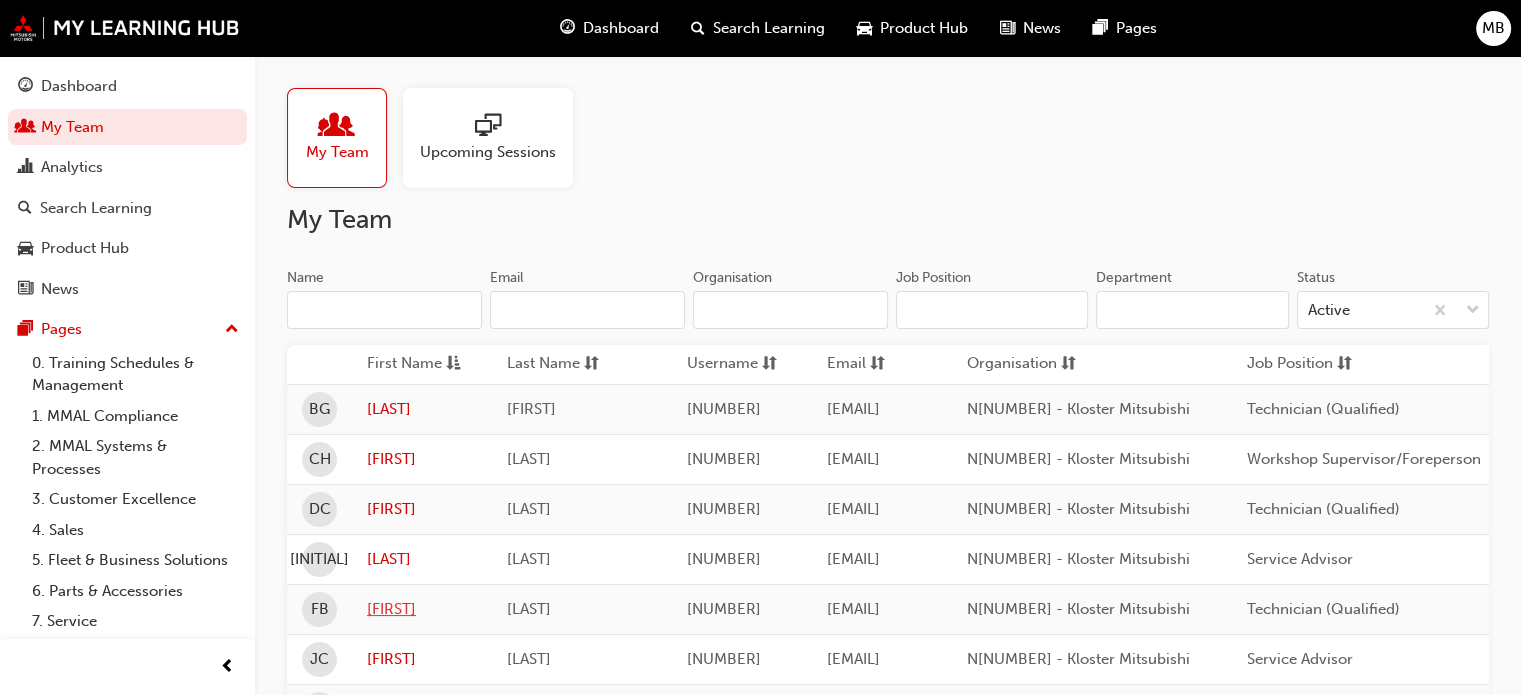 click on "[FIRST]" at bounding box center (422, 609) 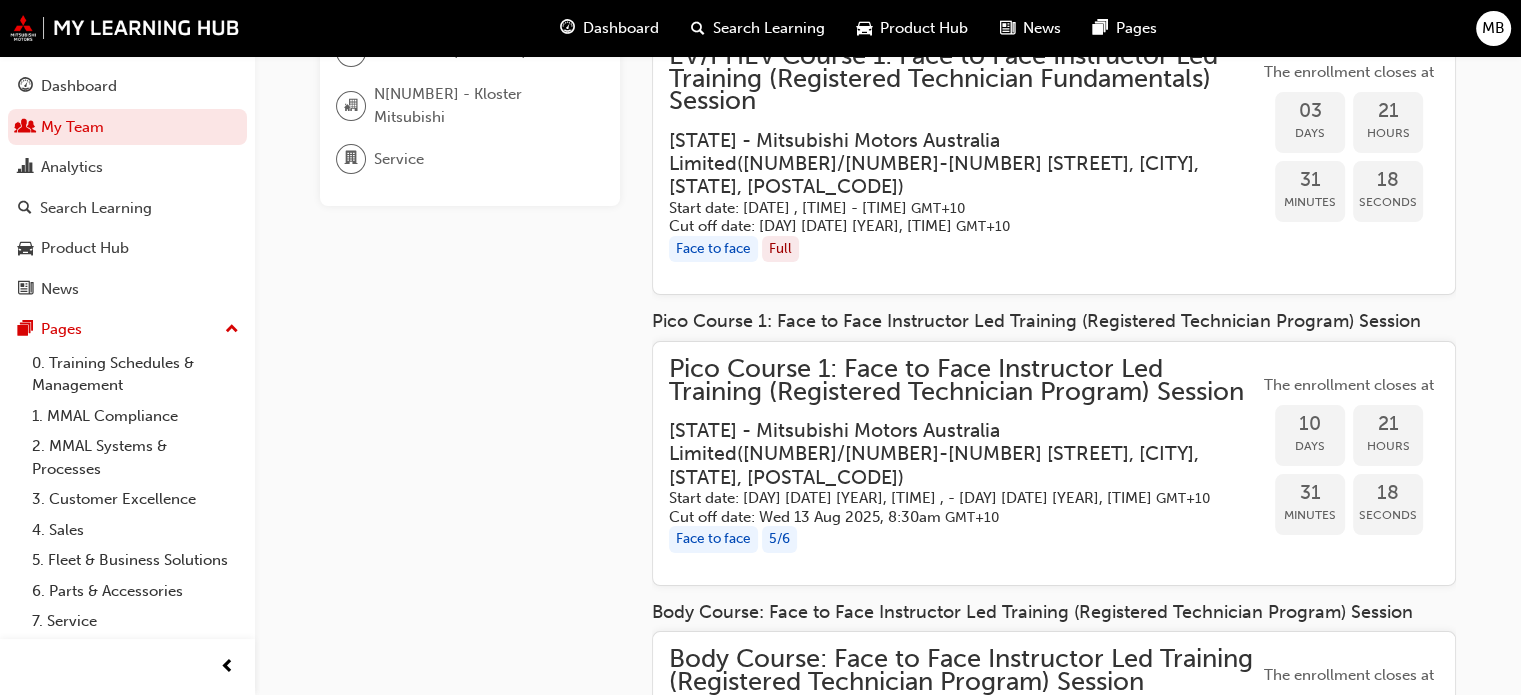 scroll, scrollTop: 436, scrollLeft: 0, axis: vertical 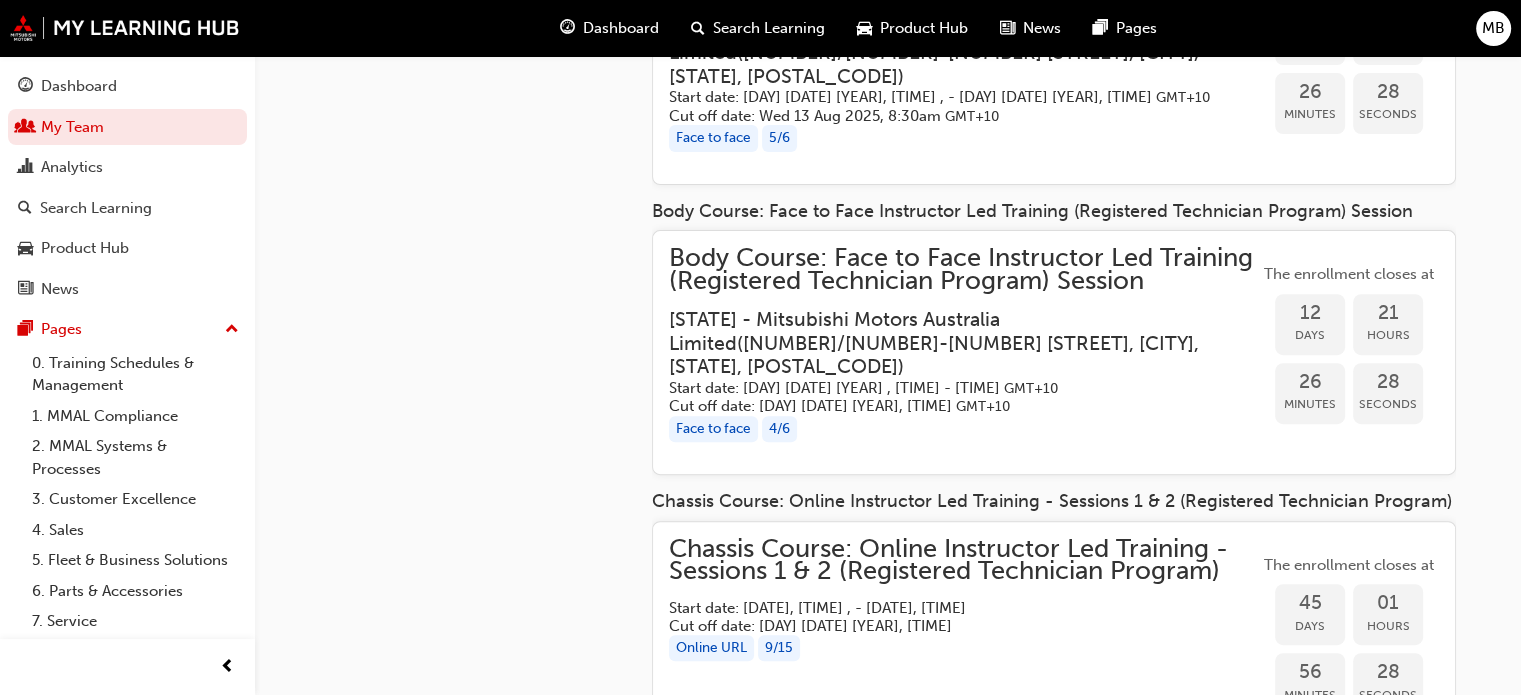 click on "Cut off date: [DATE], [TIME] GMT+10" at bounding box center [948, 406] 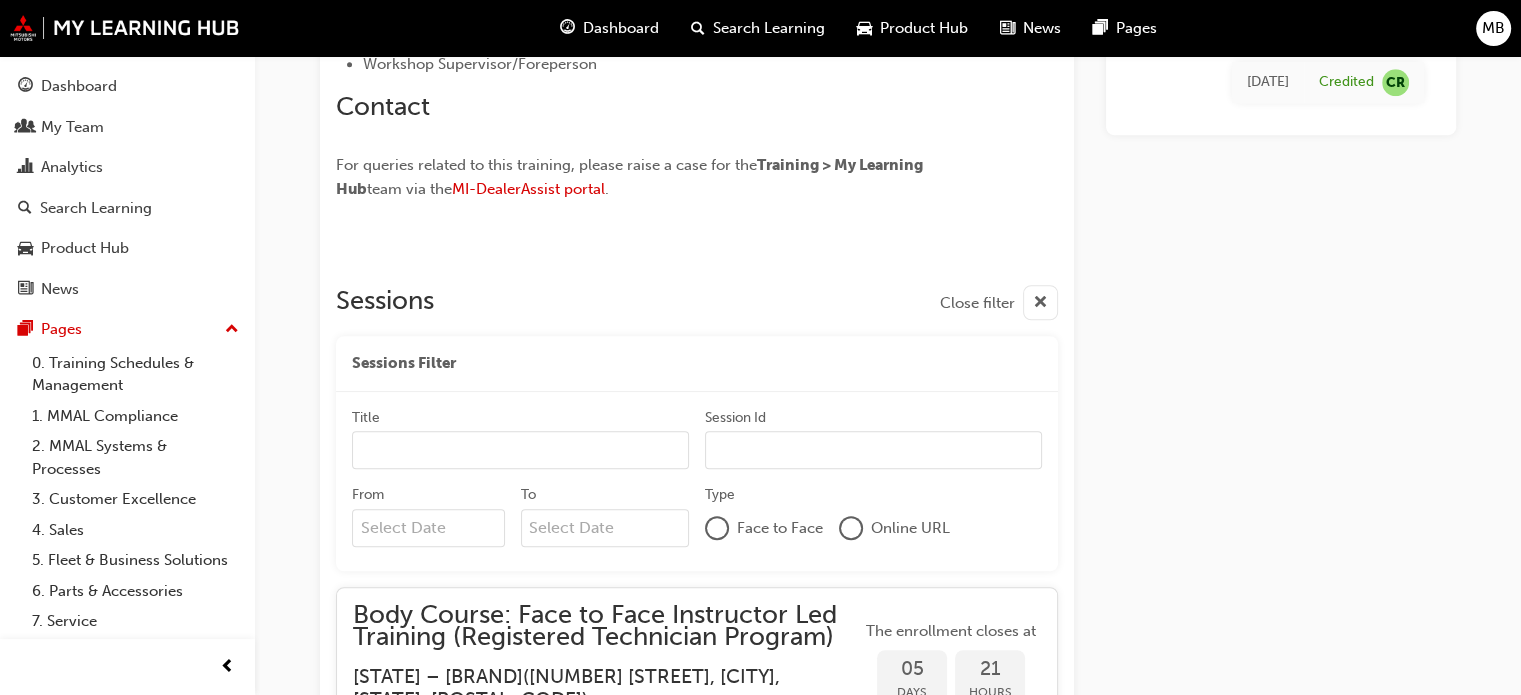 scroll, scrollTop: 3008, scrollLeft: 0, axis: vertical 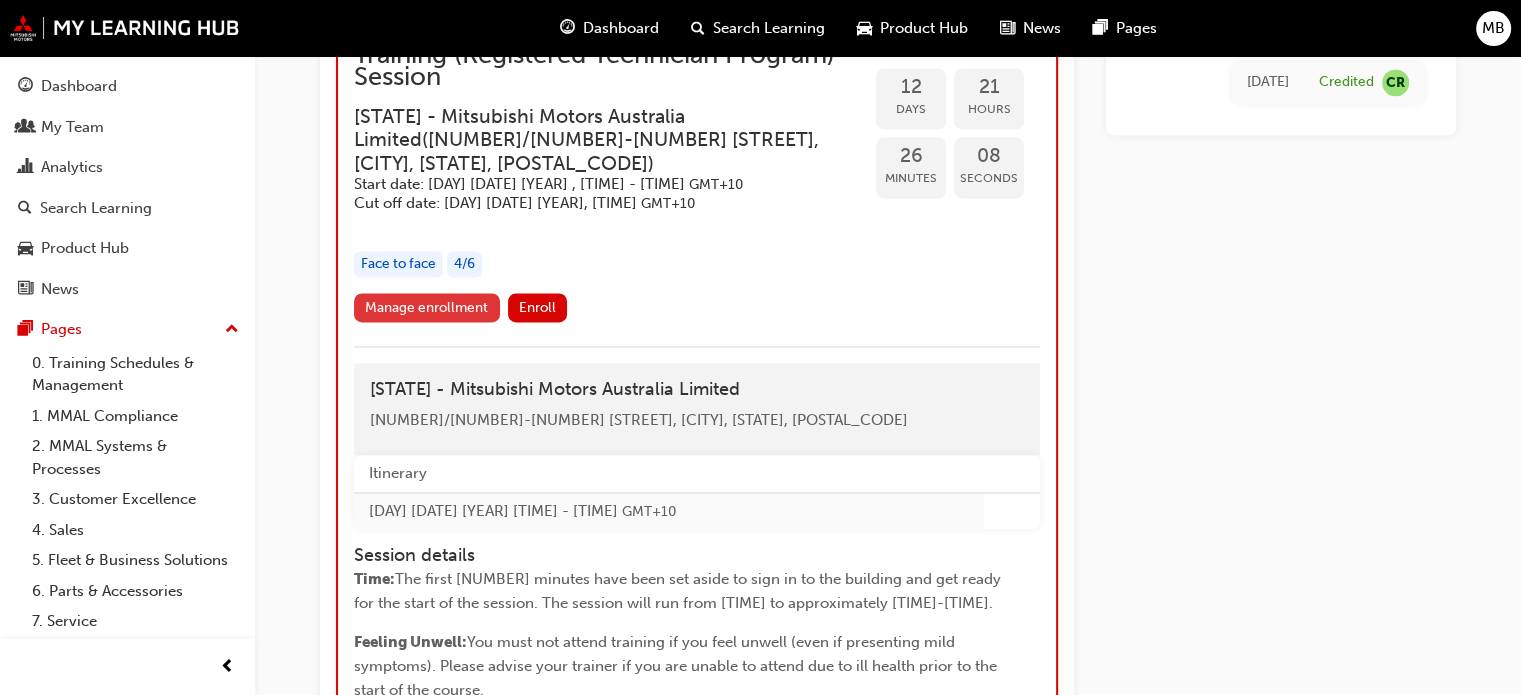 click on "Manage enrollment" at bounding box center (427, 307) 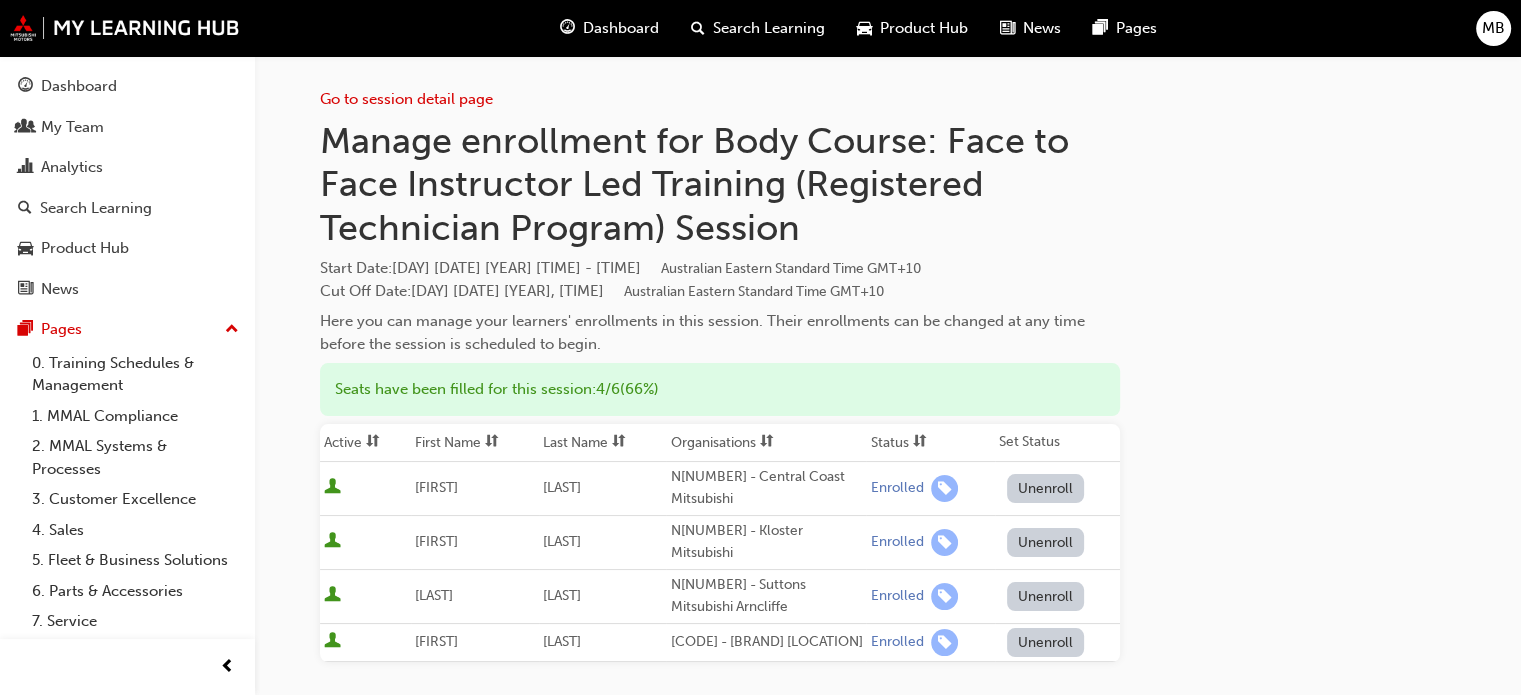 click on "Unenroll" at bounding box center (1046, 542) 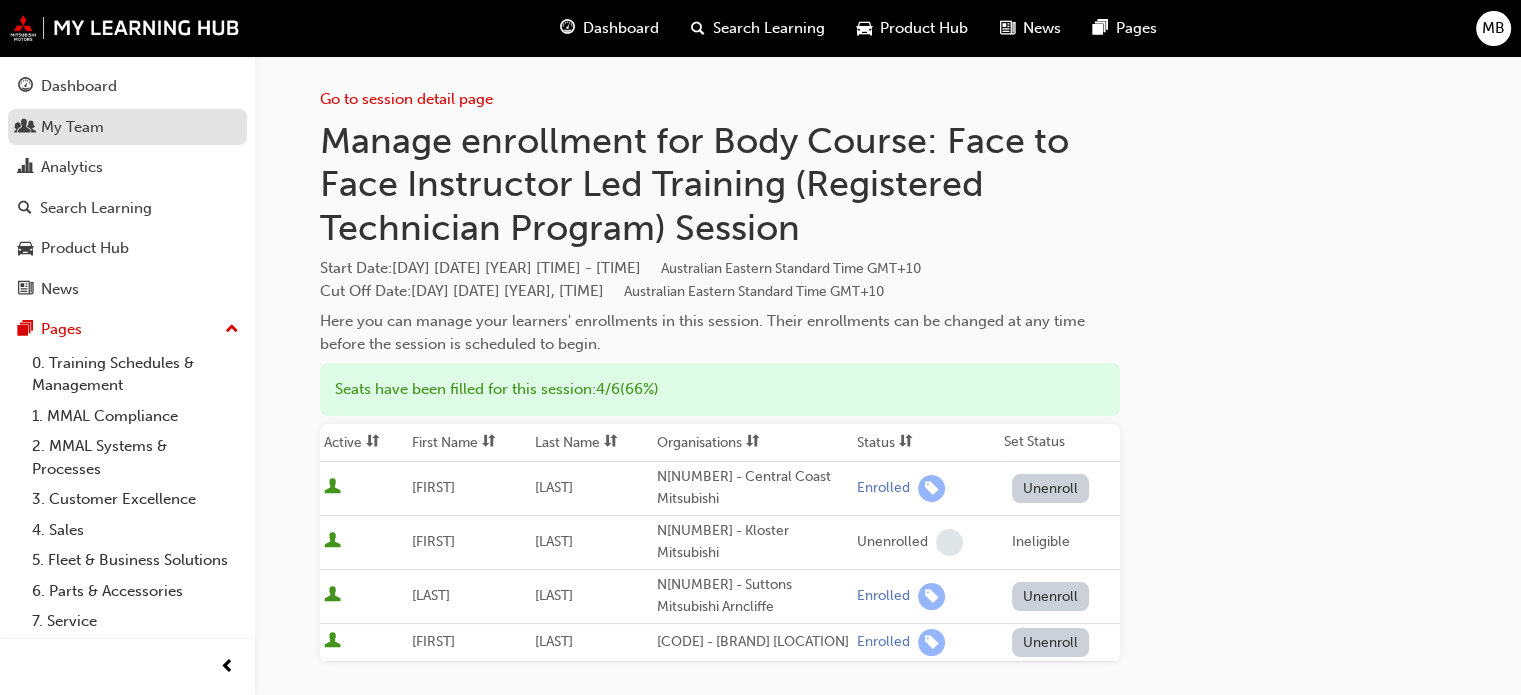 click on "My Team" at bounding box center (127, 127) 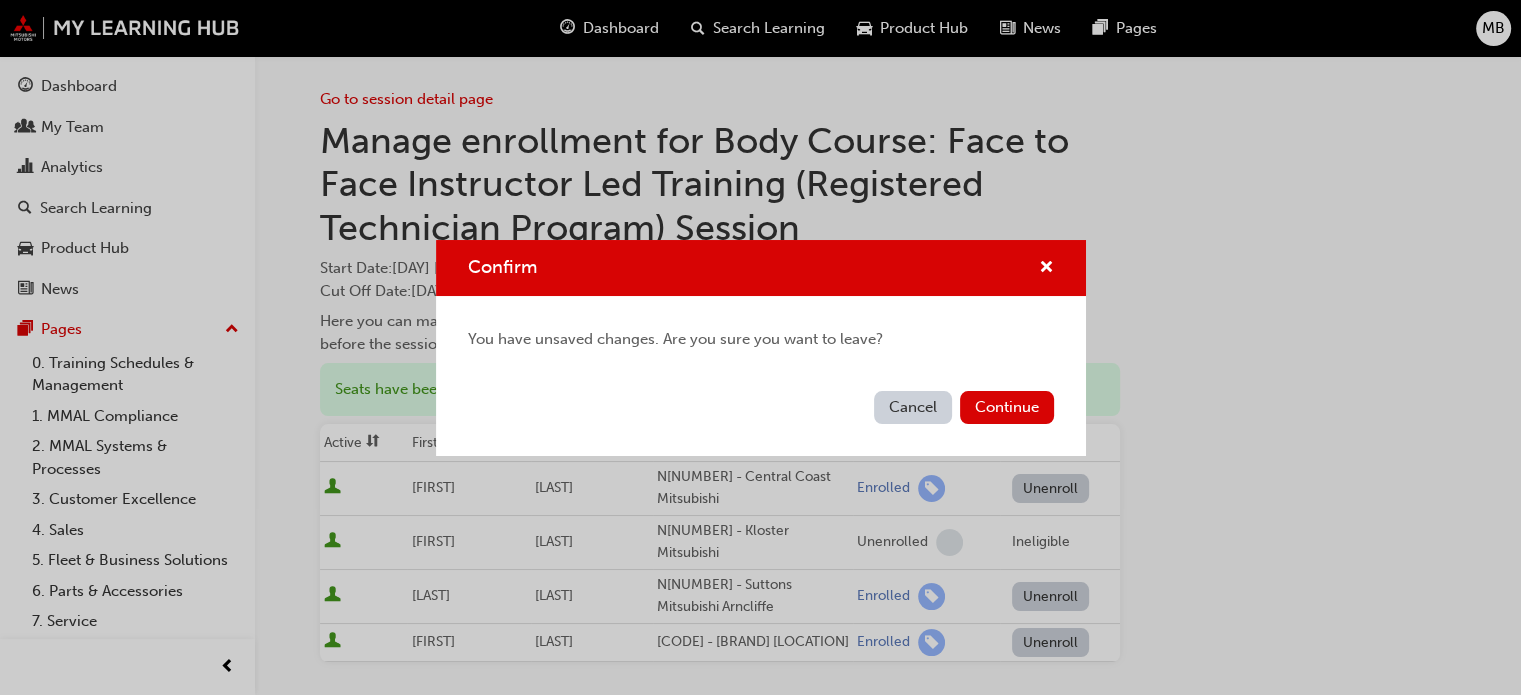 click on "Cancel" at bounding box center [913, 407] 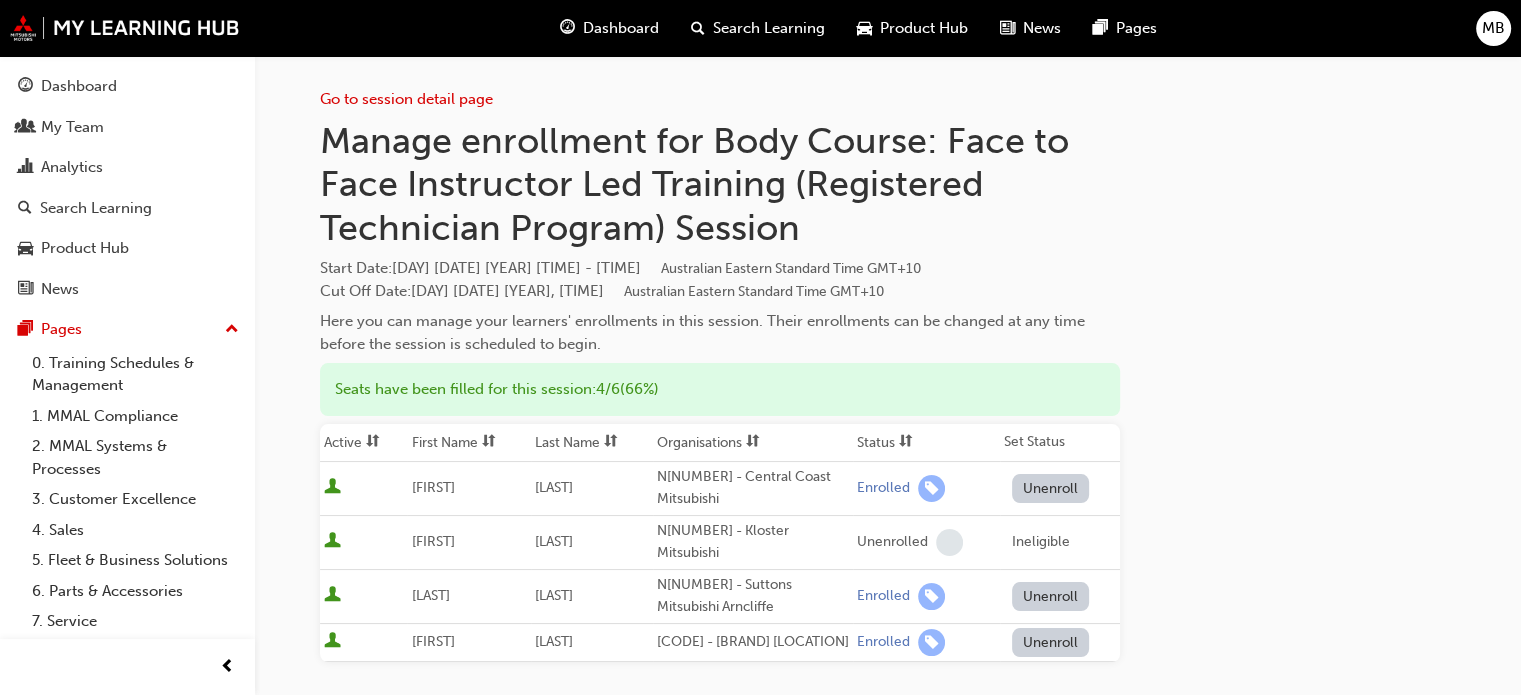 click on "Go to session detail page Manage enrollment for Body Course: Face to Face Instructor Led Training (Registered Technician Program) Start Date : [DAY] [DATE] [YEAR] 8:30am - 4:30pm Australian Eastern Standard Time GMT+[NUMBER] Cut Off Date : [DAY] [DATE] [YEAR], [TIME] Australian Eastern Standard Time GMT+[NUMBER] Here you can manage your learners' enrollments in this session. Their enrollments can be changed at any time before the session is scheduled to begin. Seats have been filled for this session : [NUMBER] / [NUMBER] ( [NUMBER]% ) Active First Name Last Name Organisations Status Set Status JACK FERGUSON N[NUMBER] - Central Coast Mitsubishi Enrolled Unenroll FRANCIS BALDONASA N[NUMBER] - Kloster Mitsubishi Unenrolled Ineligible NATHANIEL MANZANO N[NUMBER] - Suttons Mitsubishi Arncliffe Enrolled Unenroll RHYS MACNAUGHT N[NUMBER] - Suttons Mitsubishi Chullora Enrolled Unenroll Search learners If you cannot find a learner you are expecting to see, please contact your administrator. Name Save Your changes must be saved before you can download this CSV" at bounding box center (720, 564) 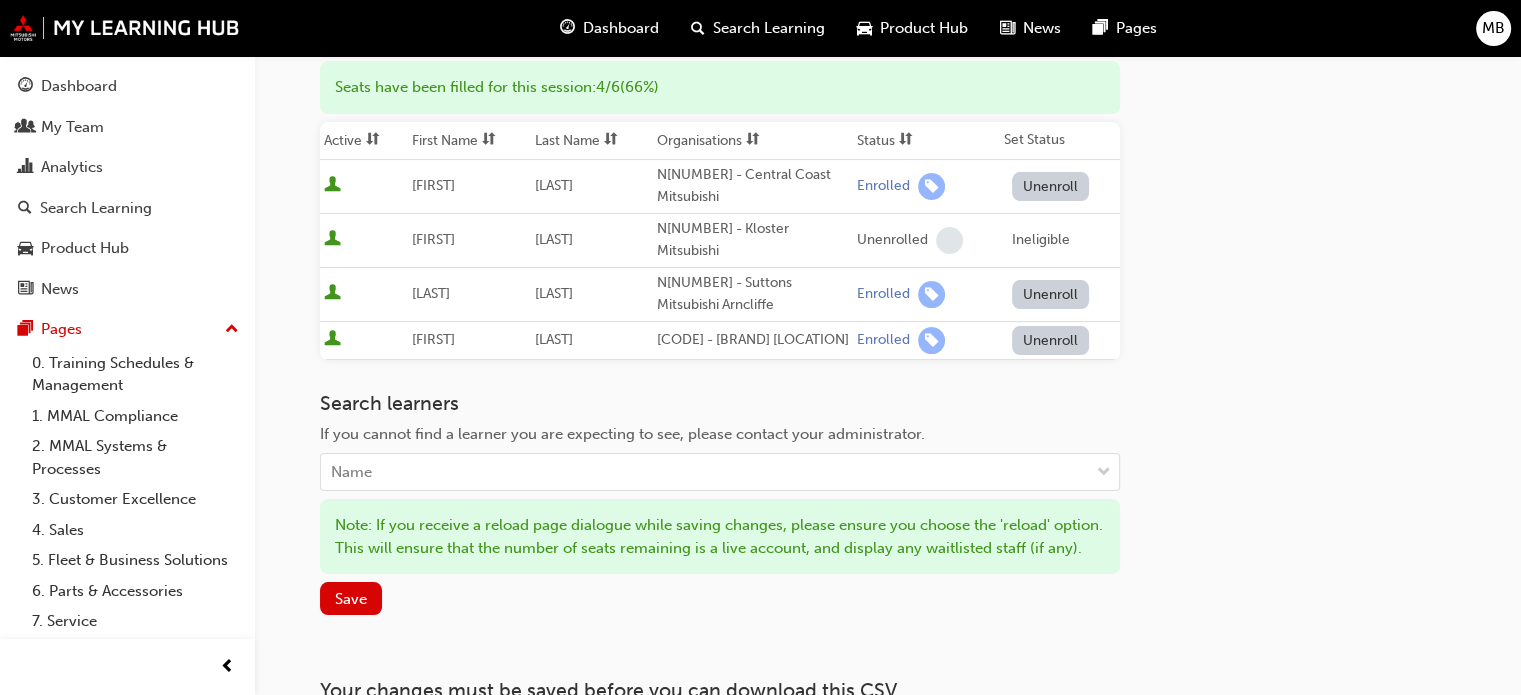 scroll, scrollTop: 444, scrollLeft: 0, axis: vertical 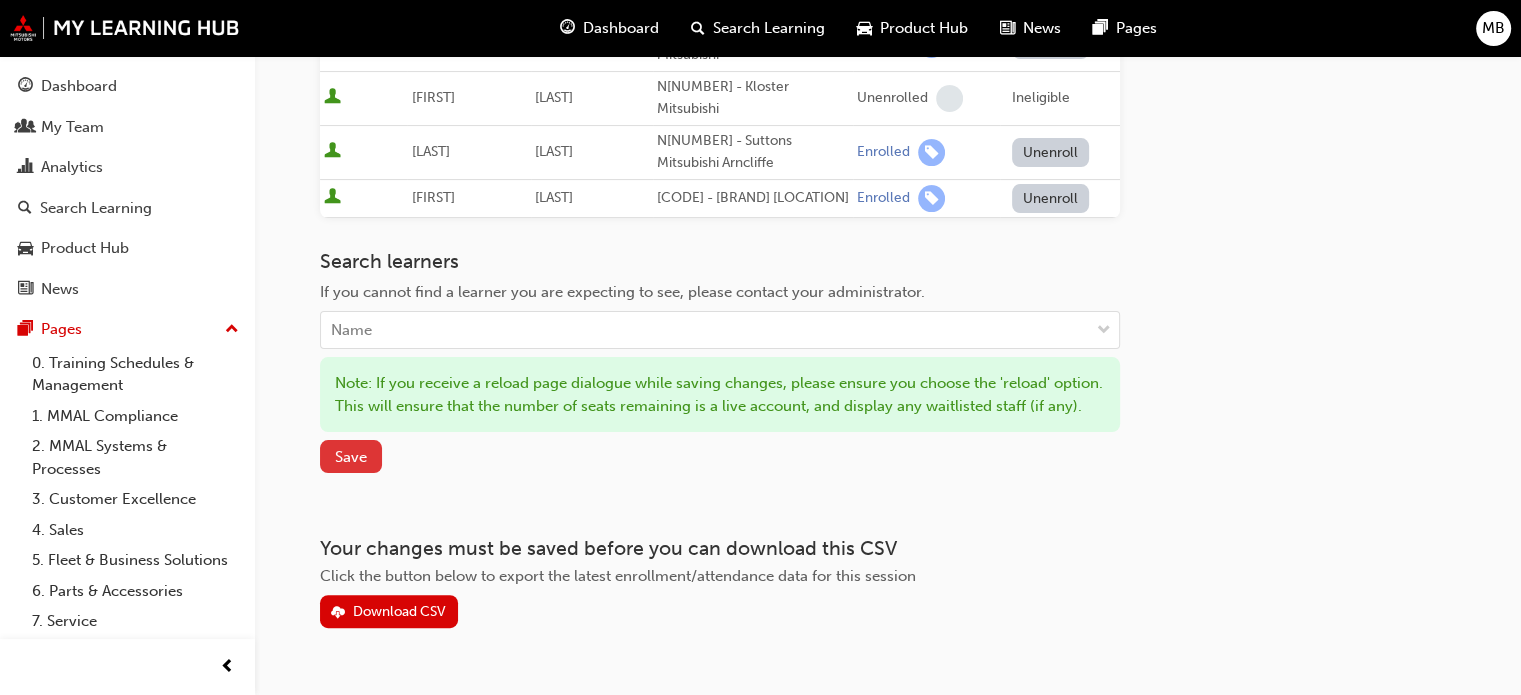click on "Save" at bounding box center (351, 457) 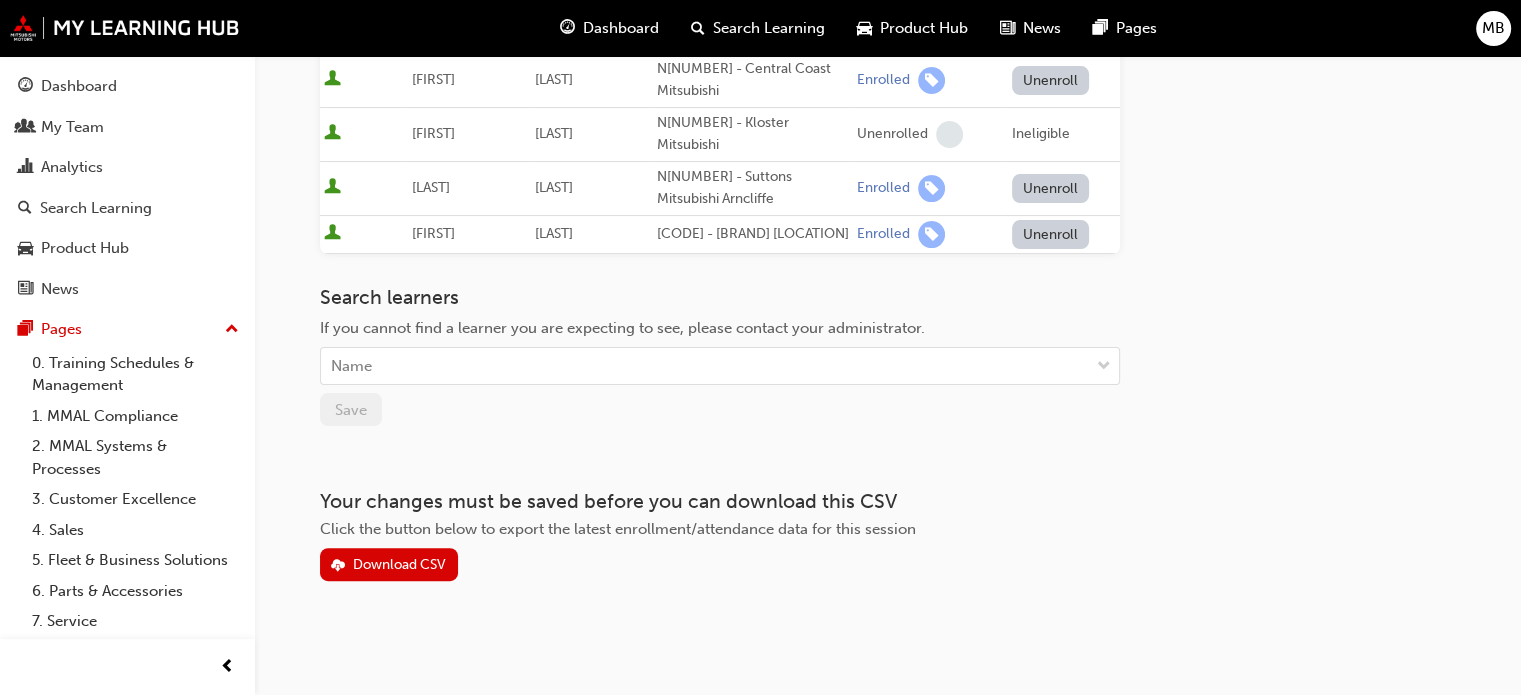 scroll, scrollTop: 406, scrollLeft: 0, axis: vertical 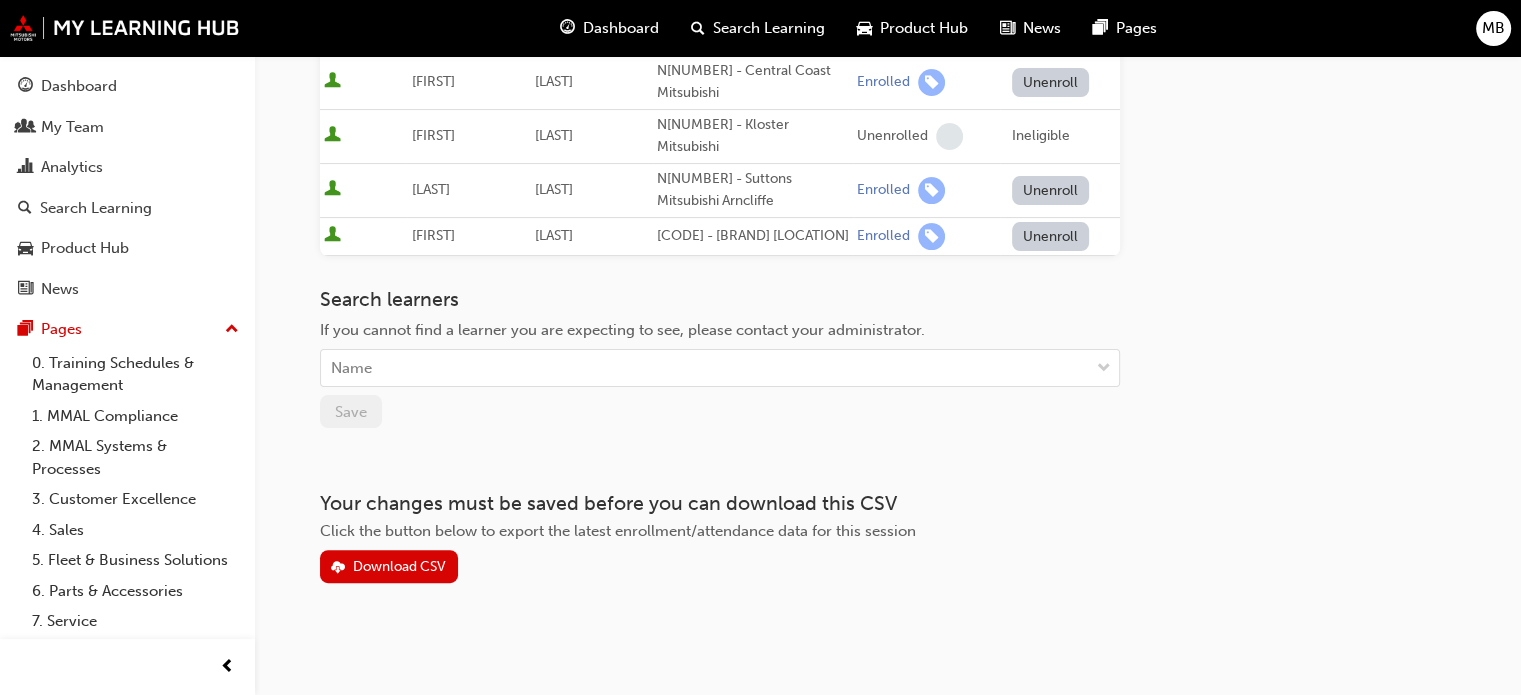 click on "Dashboard My Team Analytics Search Learning Product Hub News Pages" at bounding box center [127, 187] 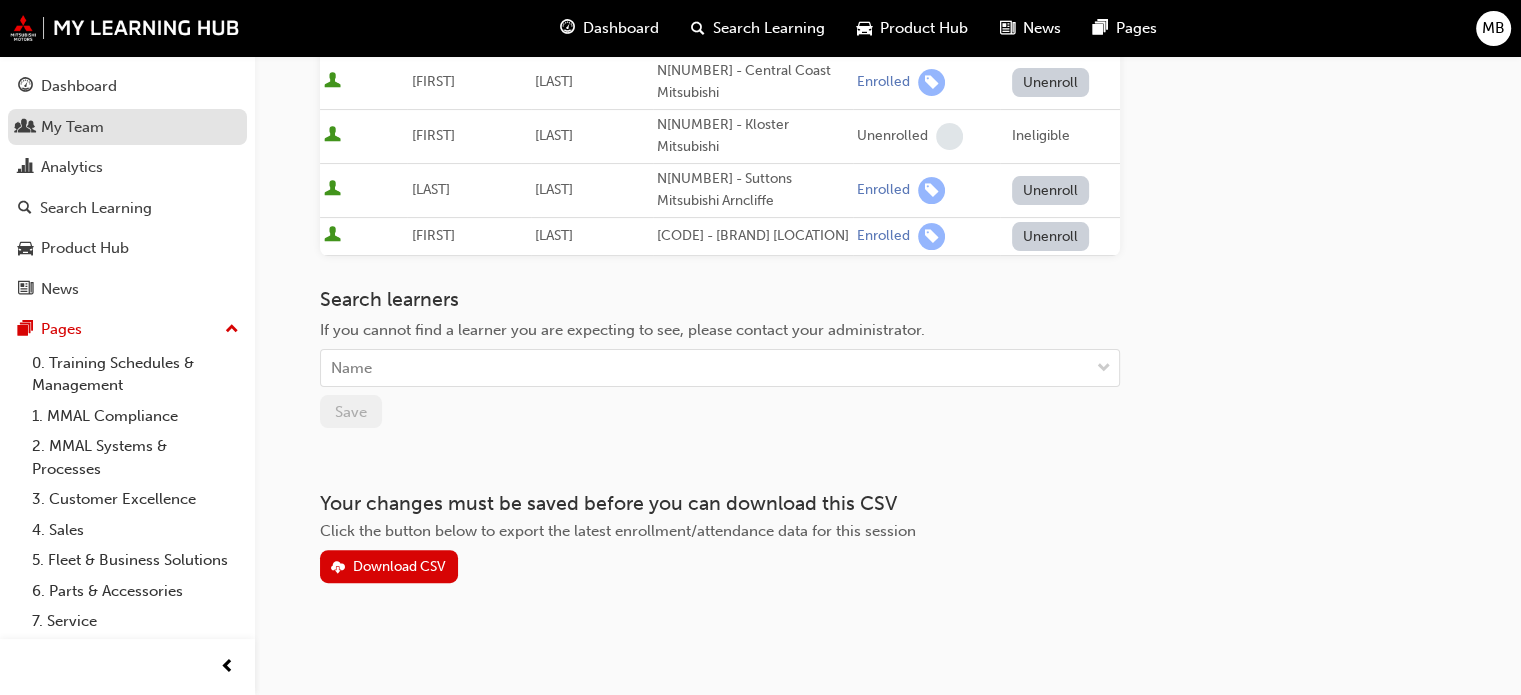 click on "My Team" at bounding box center (127, 127) 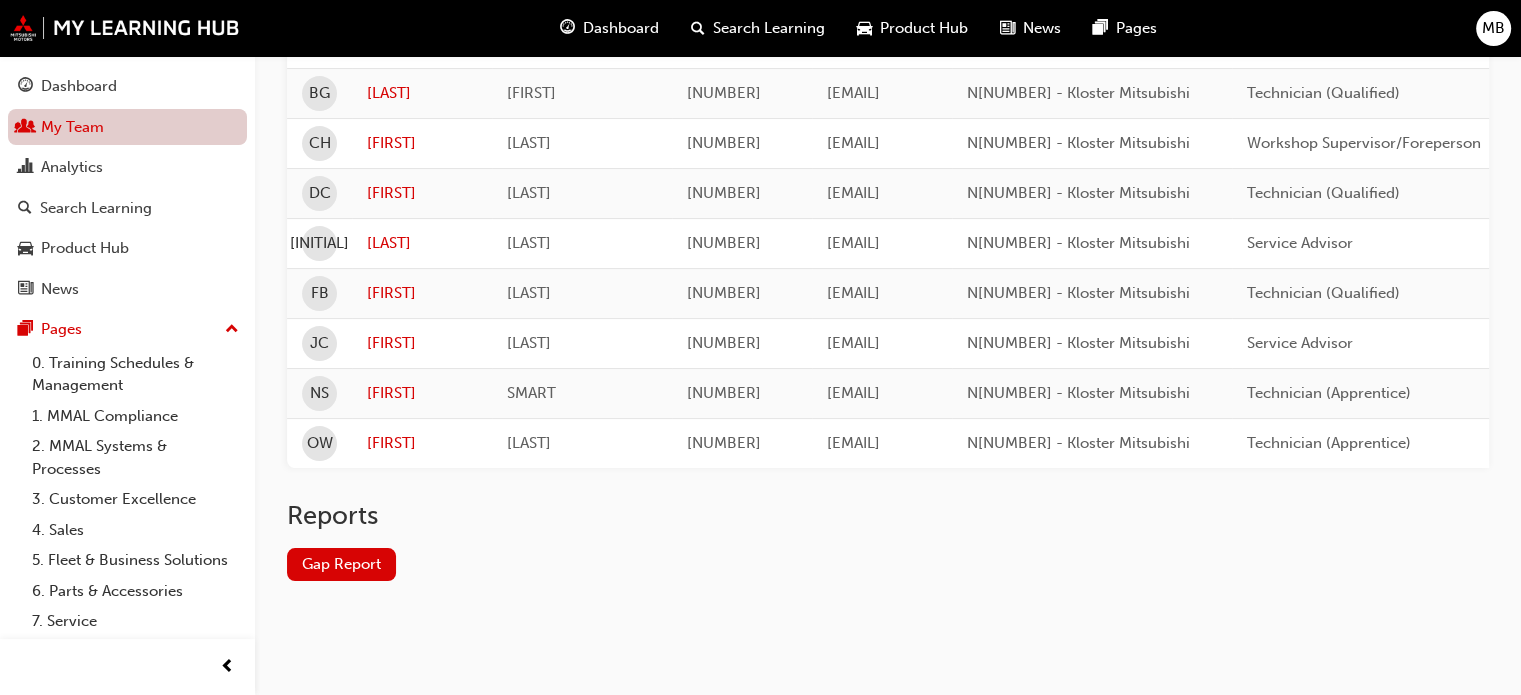 scroll, scrollTop: 329, scrollLeft: 0, axis: vertical 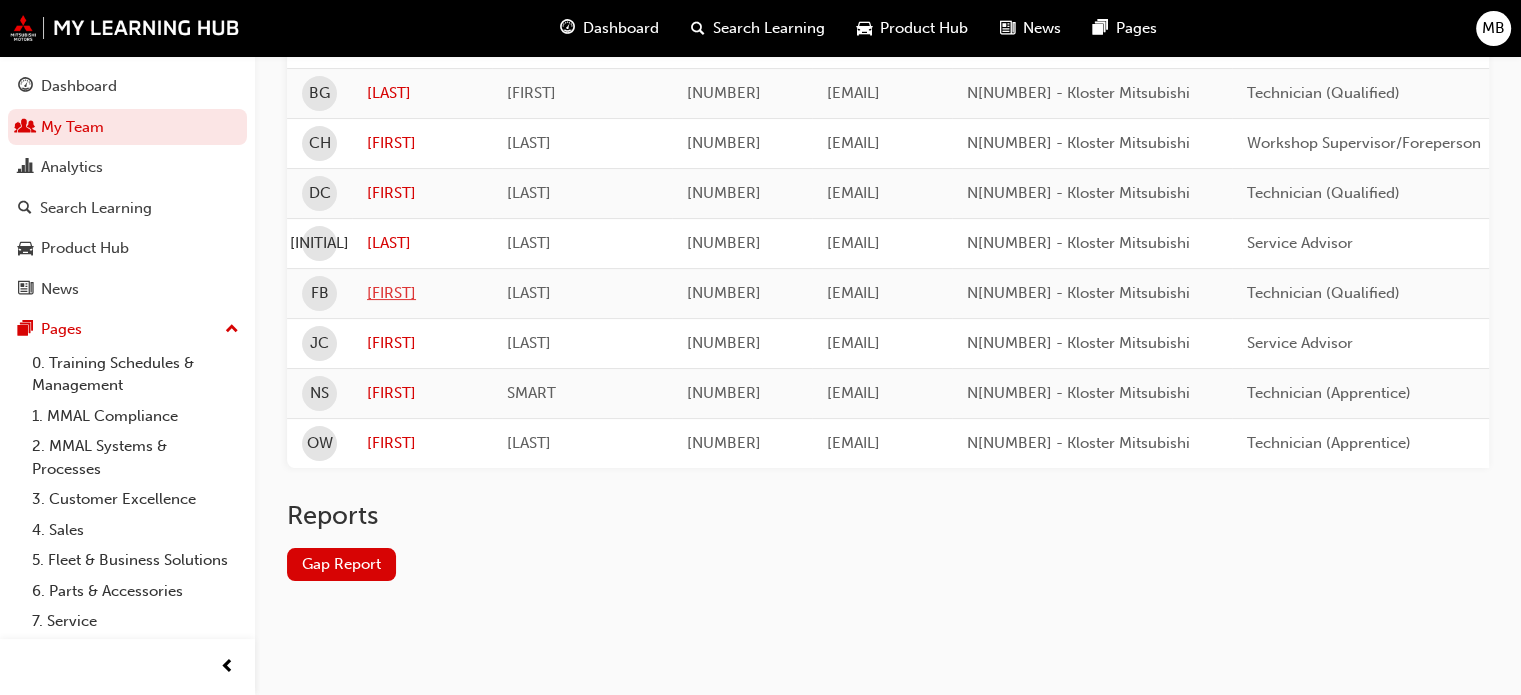 click on "[FIRST]" at bounding box center [422, 293] 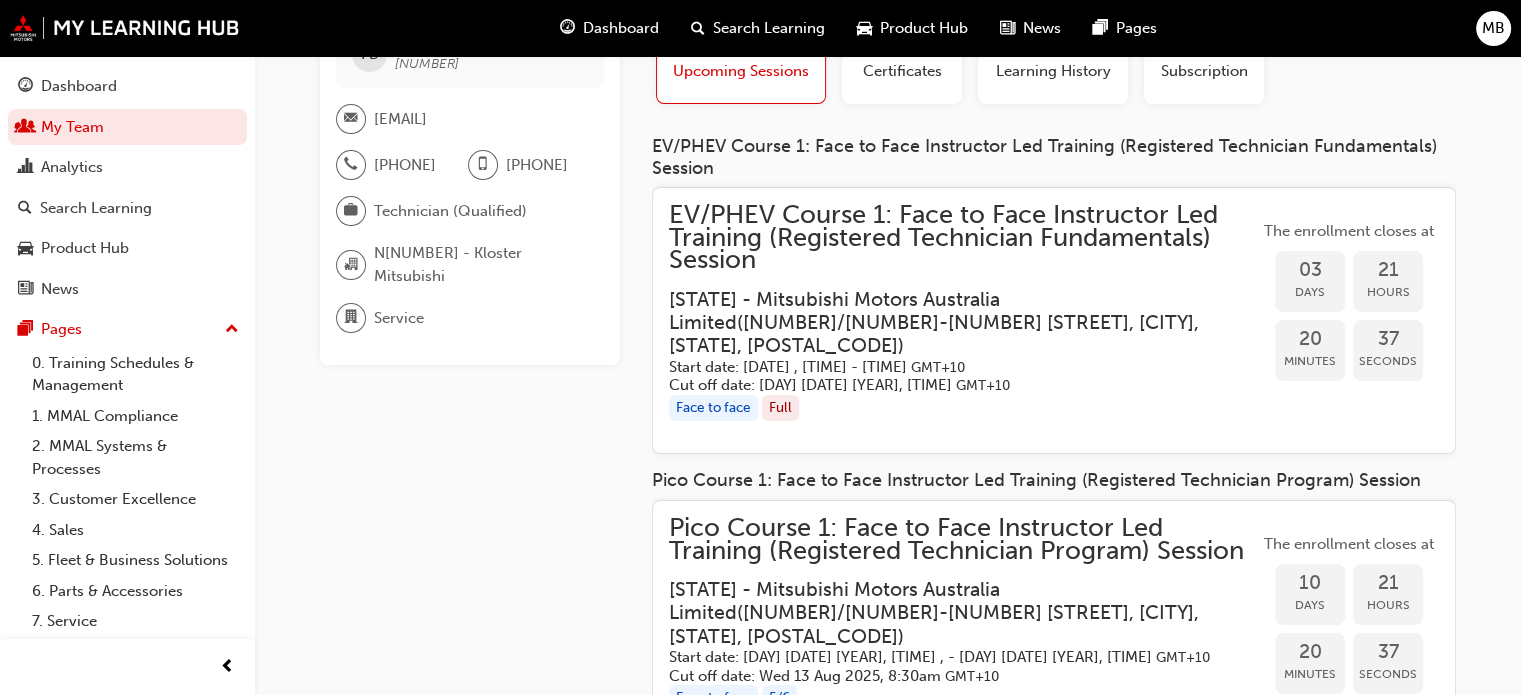 scroll, scrollTop: 120, scrollLeft: 0, axis: vertical 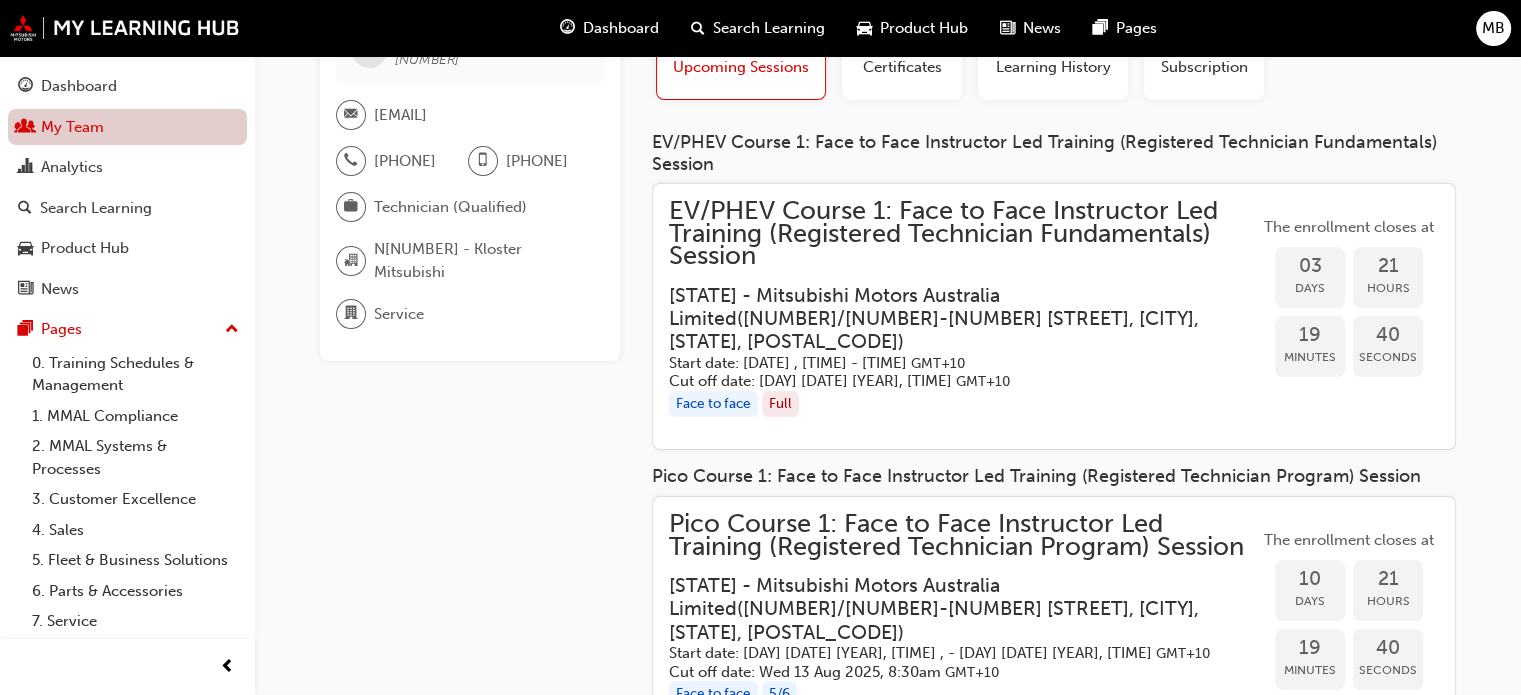 click on "My Team" at bounding box center (127, 127) 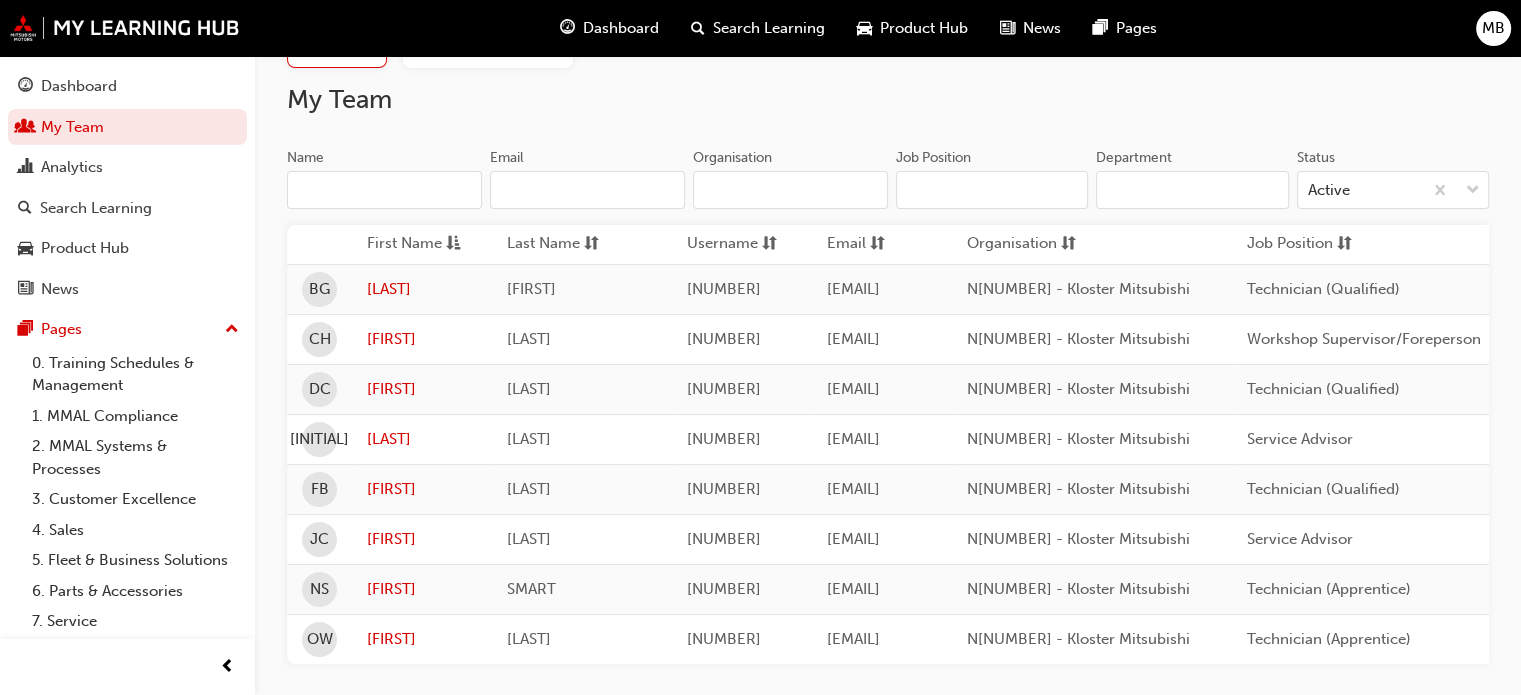 click on "[FIRST]" at bounding box center [422, 339] 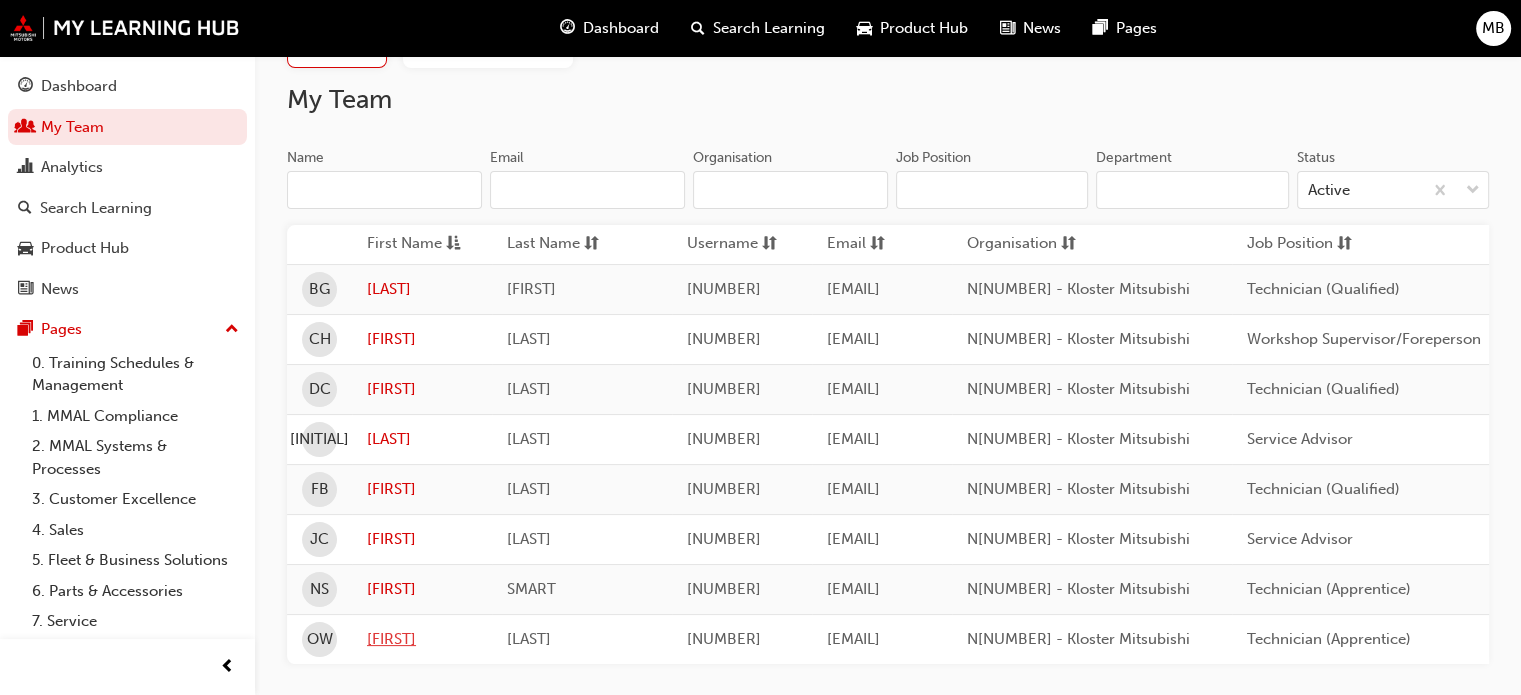 click on "[FIRST]" at bounding box center [422, 639] 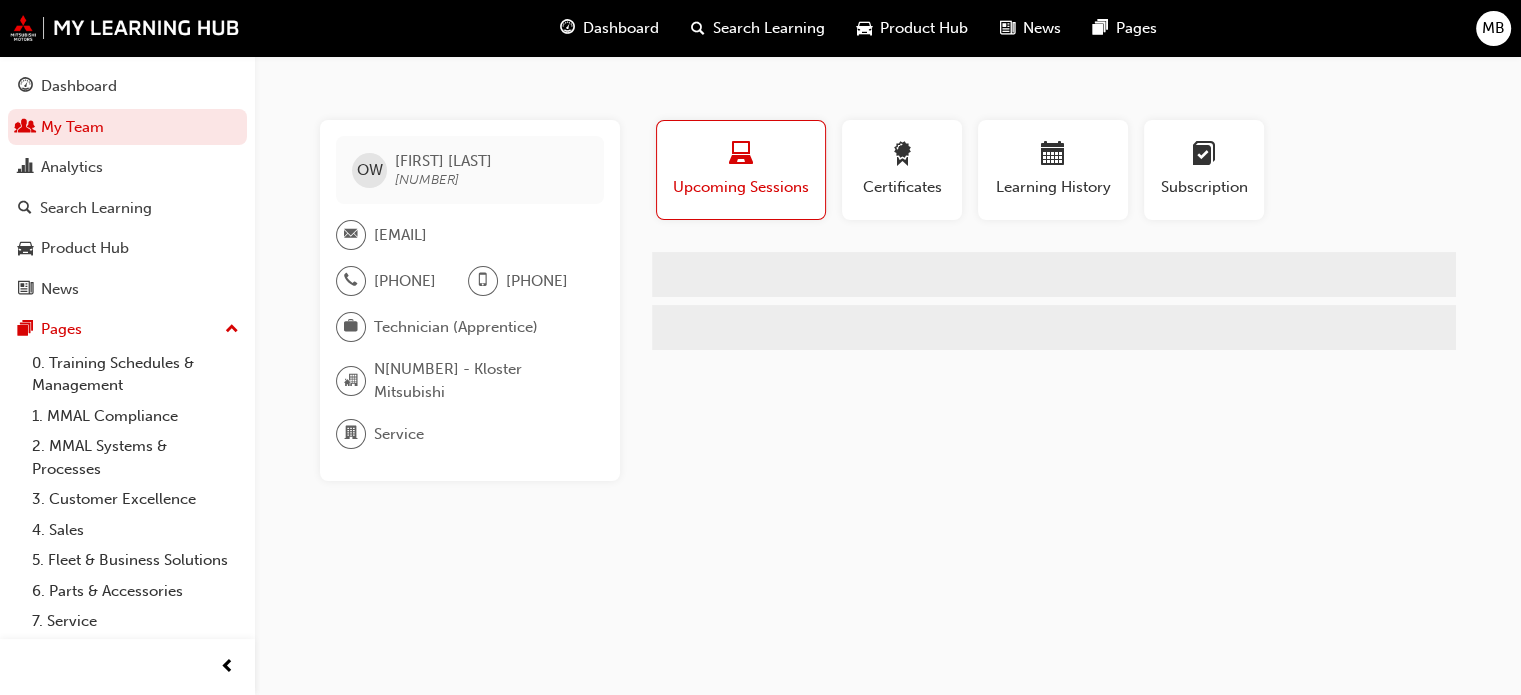scroll, scrollTop: 0, scrollLeft: 0, axis: both 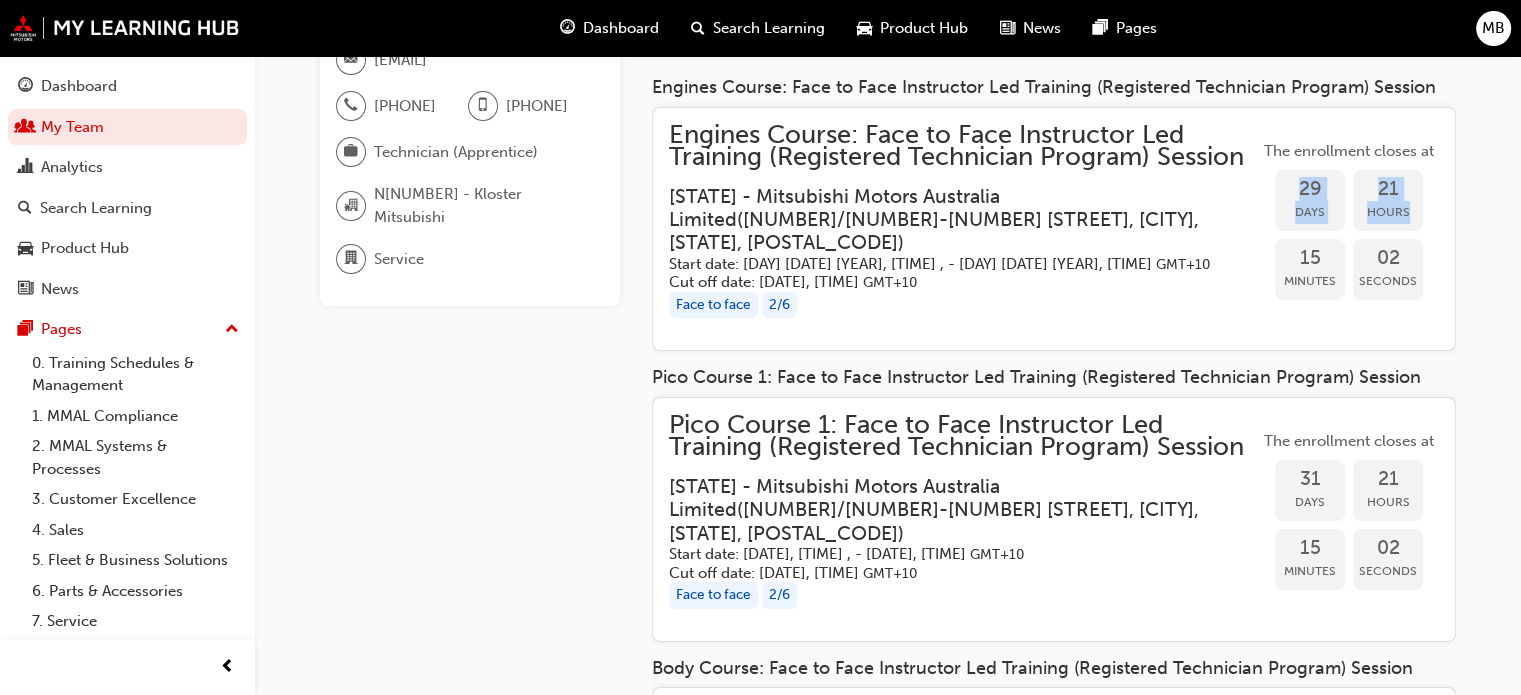 drag, startPoint x: 1510, startPoint y: 142, endPoint x: 1532, endPoint y: 220, distance: 81.0432 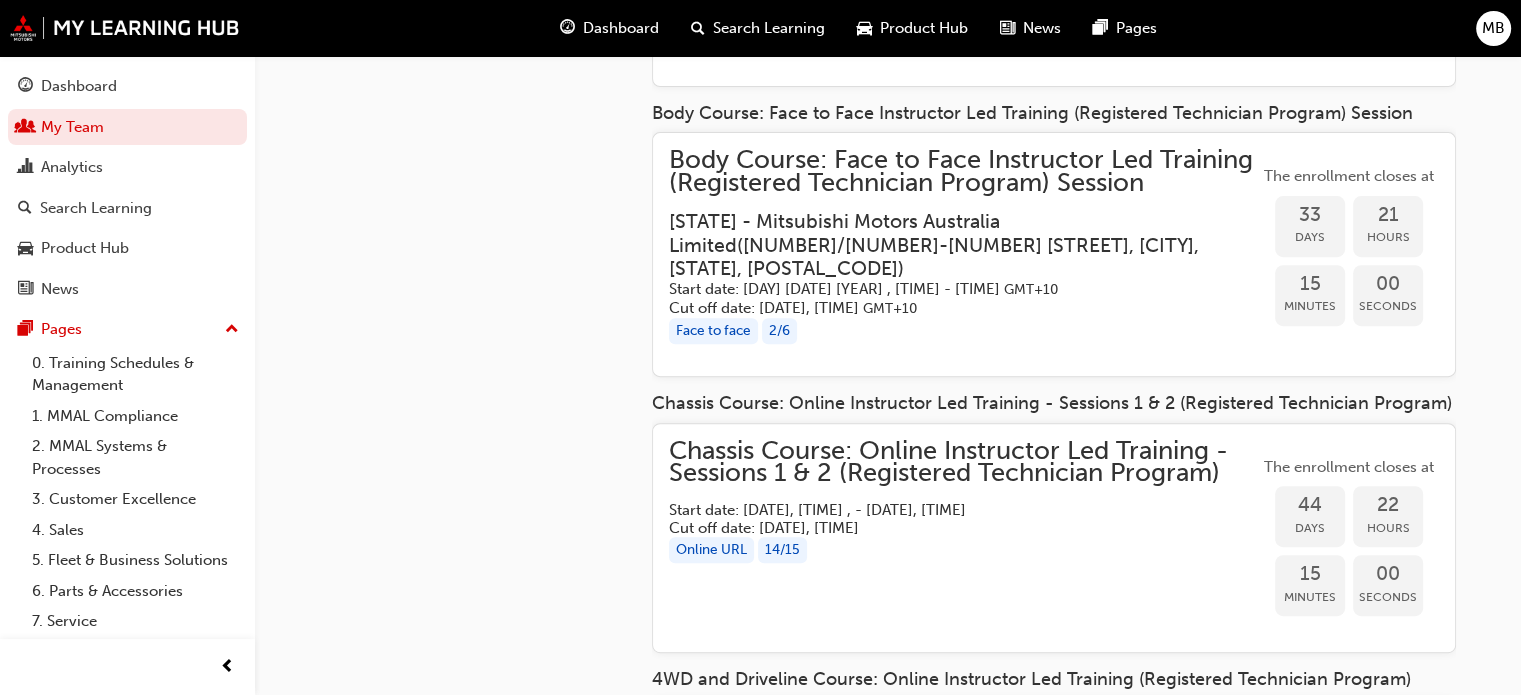 scroll, scrollTop: 912, scrollLeft: 0, axis: vertical 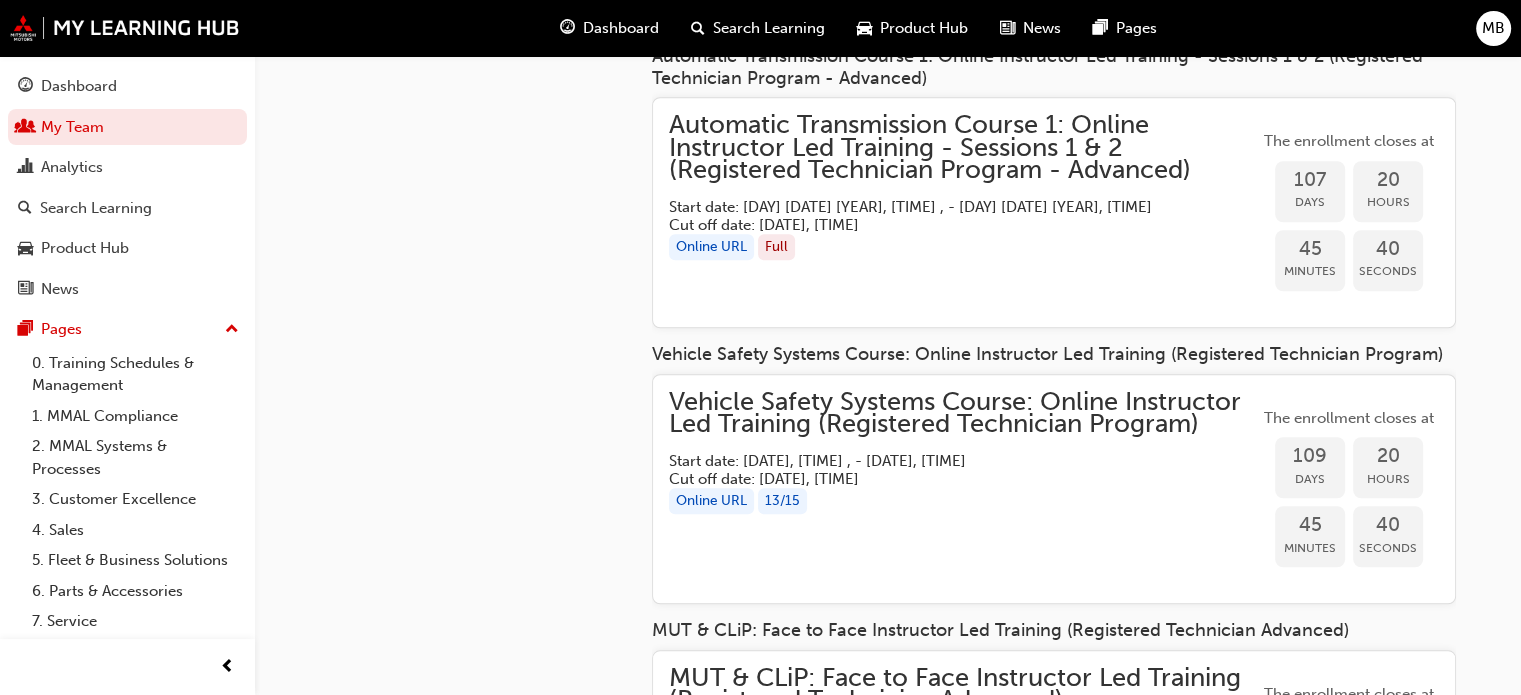 click on "Vehicle Safety Systems Course: Online Instructor Led Training (Registered Technician Program)" at bounding box center [964, 413] 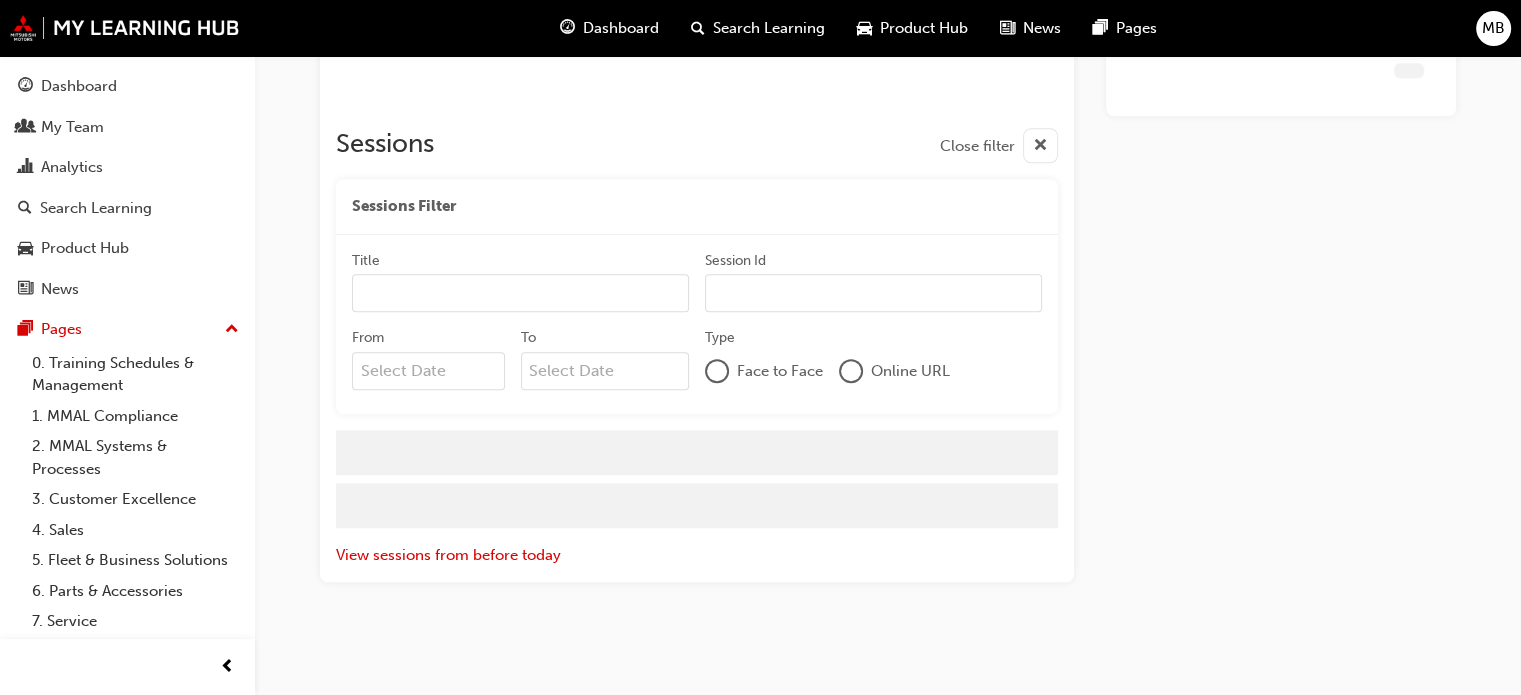 scroll, scrollTop: 2005, scrollLeft: 0, axis: vertical 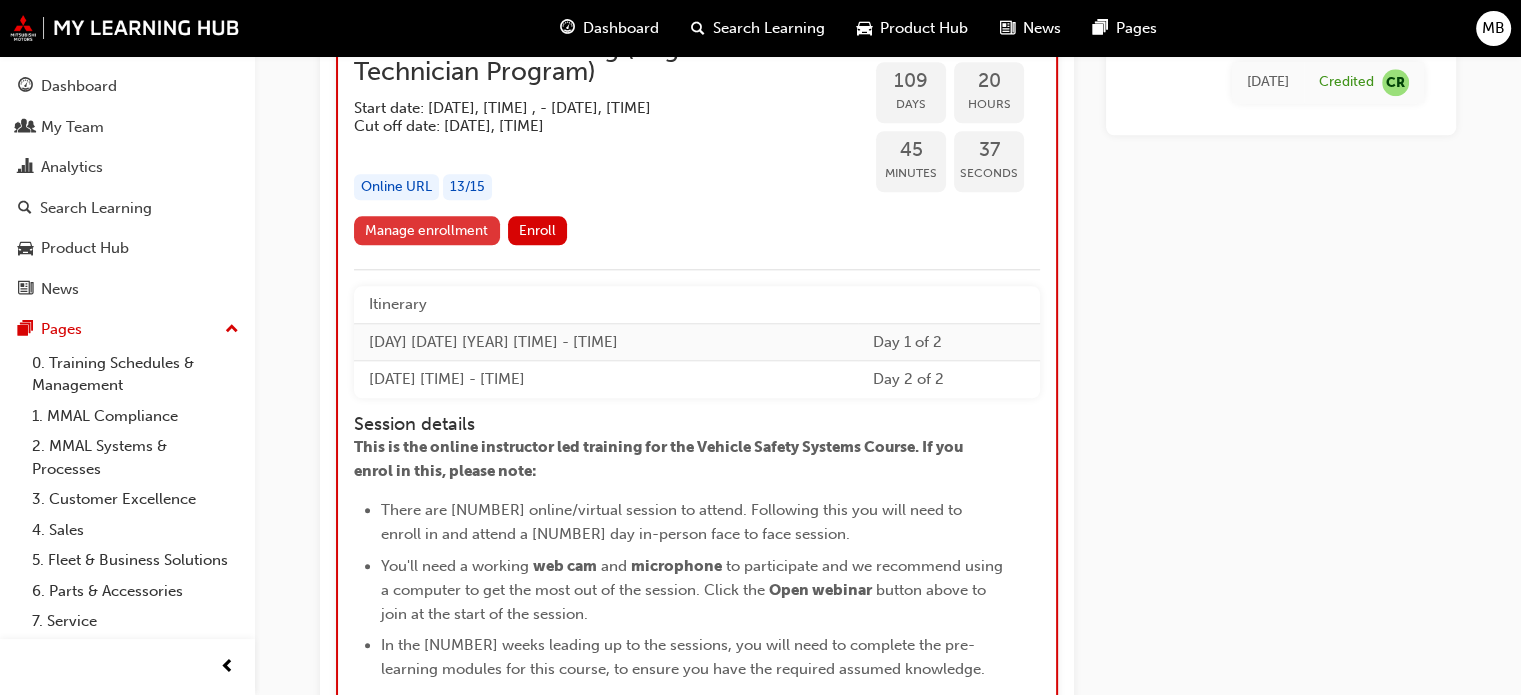 click on "Manage enrollment" at bounding box center (427, 230) 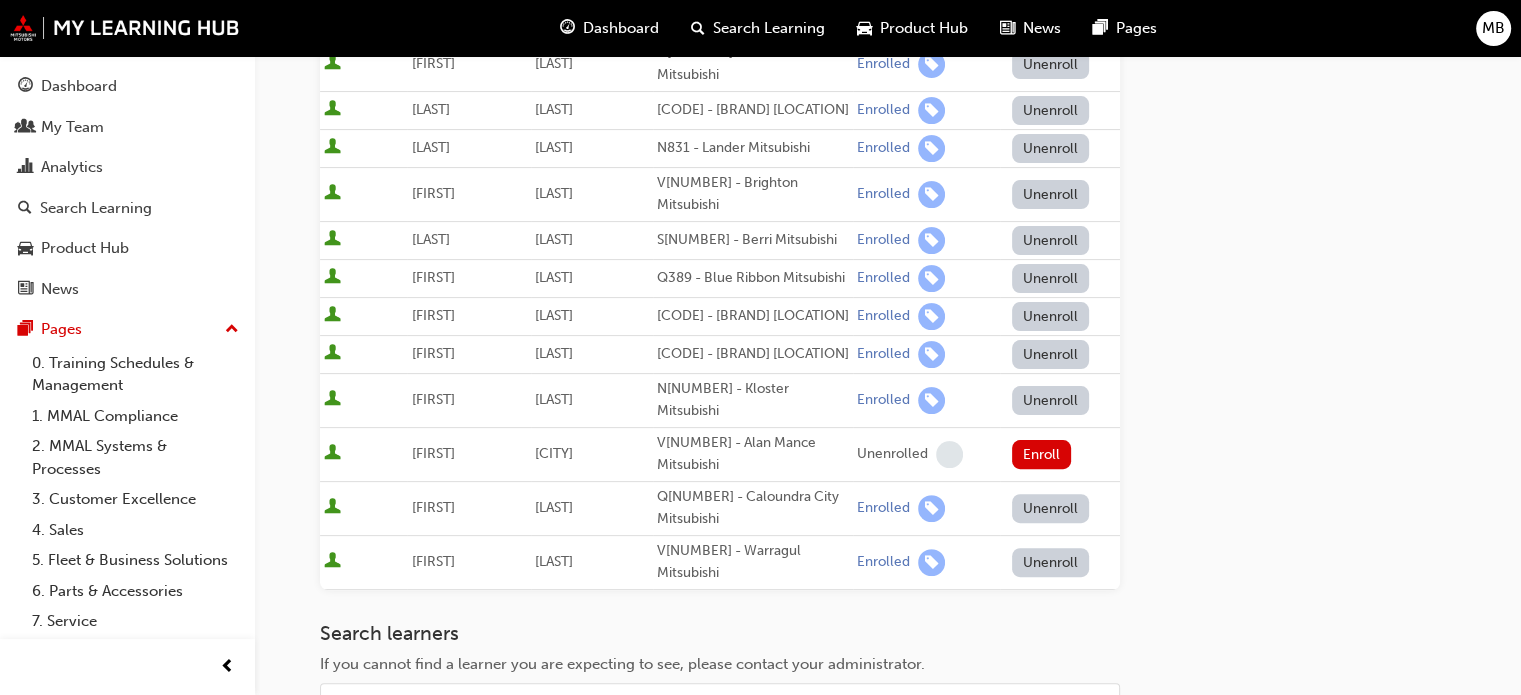 scroll, scrollTop: 509, scrollLeft: 0, axis: vertical 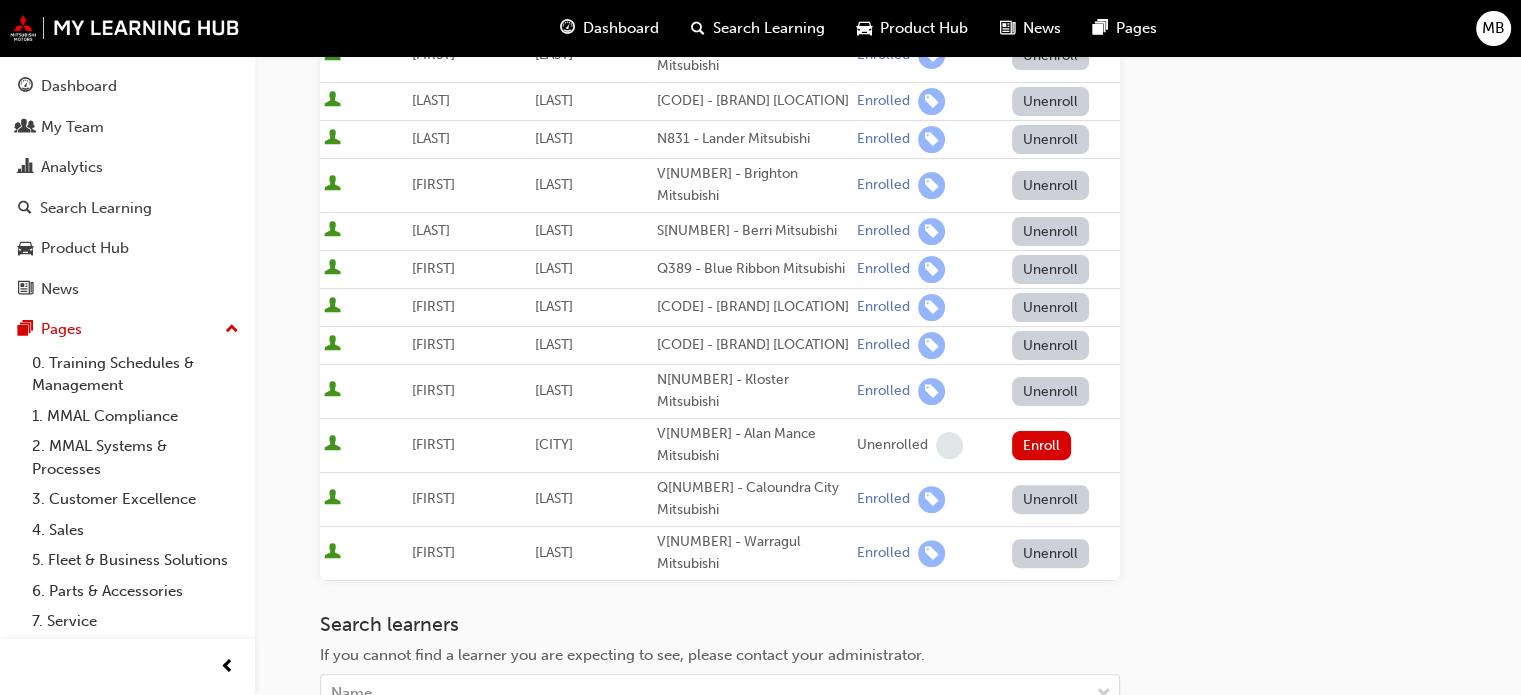 click on "Unenroll" at bounding box center [1051, 391] 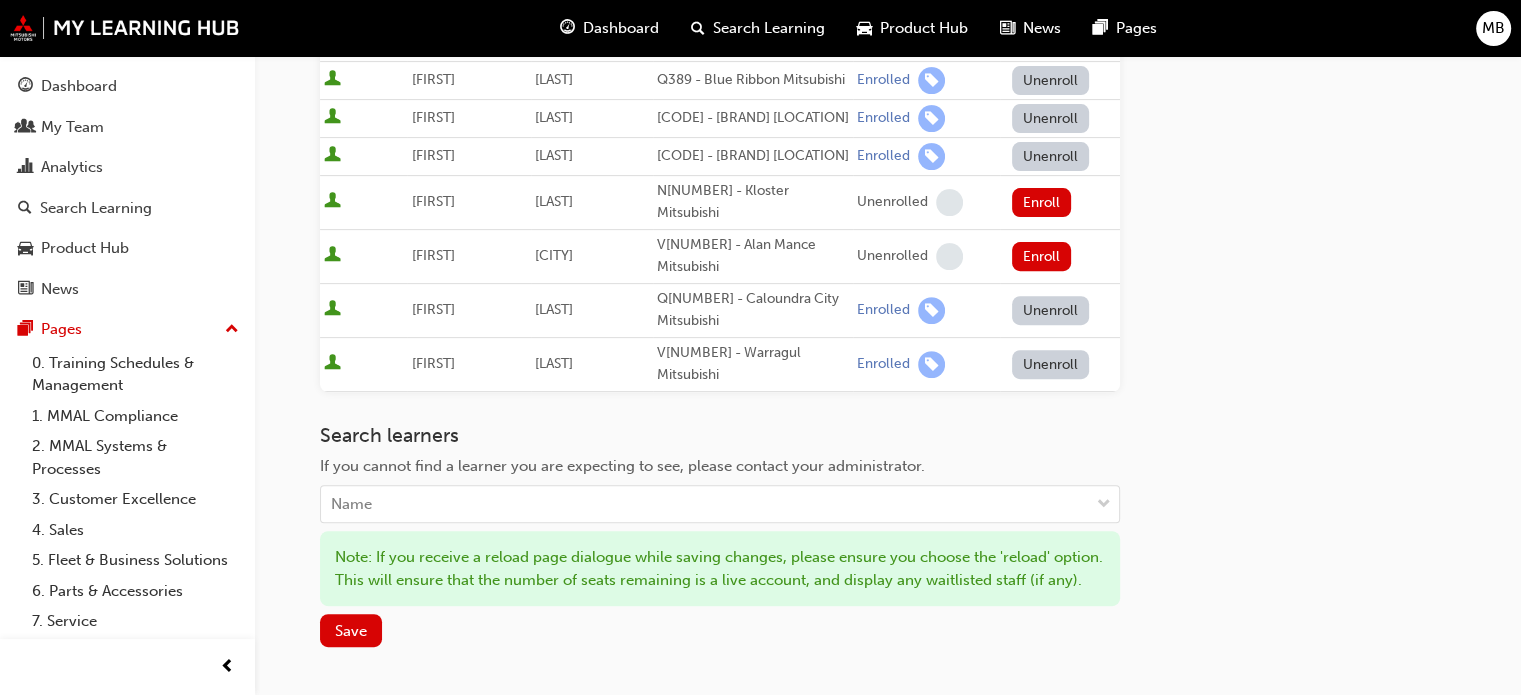 scroll, scrollTop: 727, scrollLeft: 0, axis: vertical 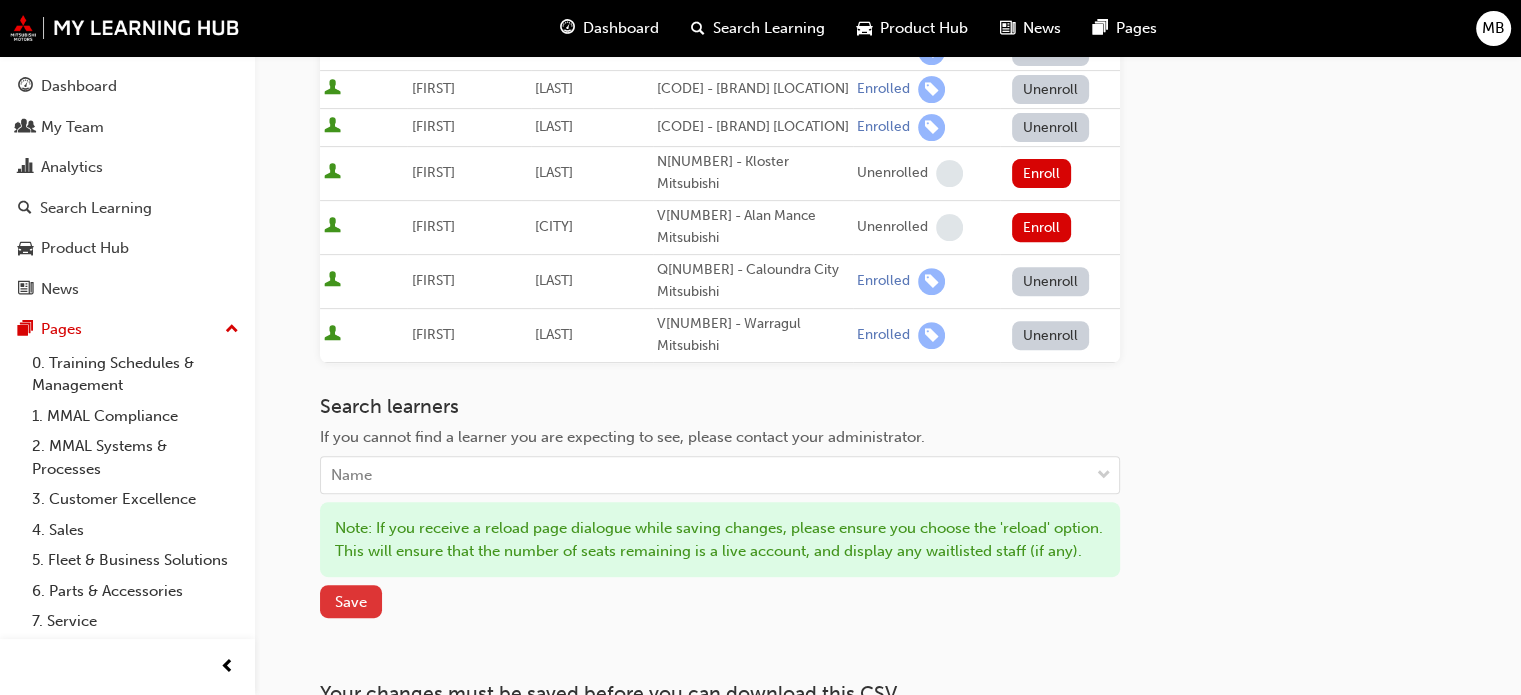 click on "Save" at bounding box center (351, 602) 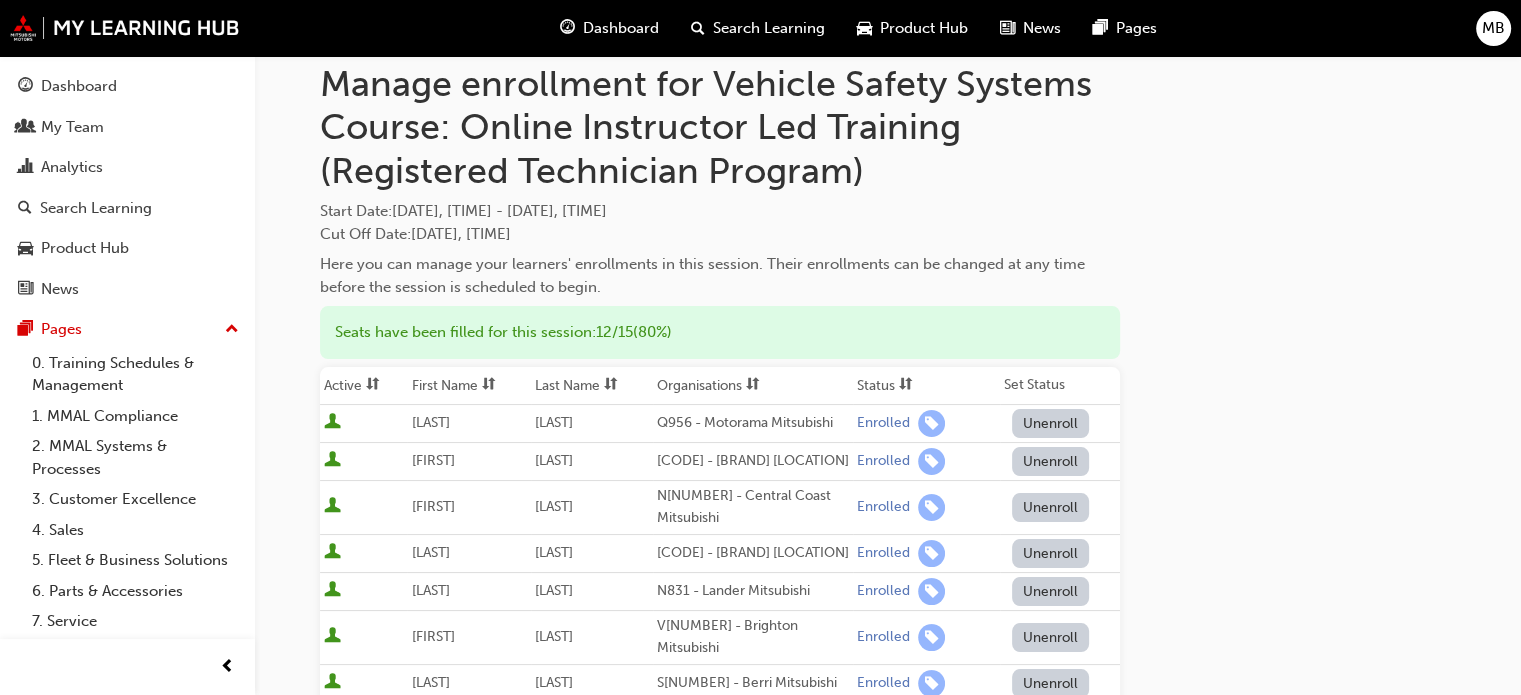 scroll, scrollTop: 59, scrollLeft: 0, axis: vertical 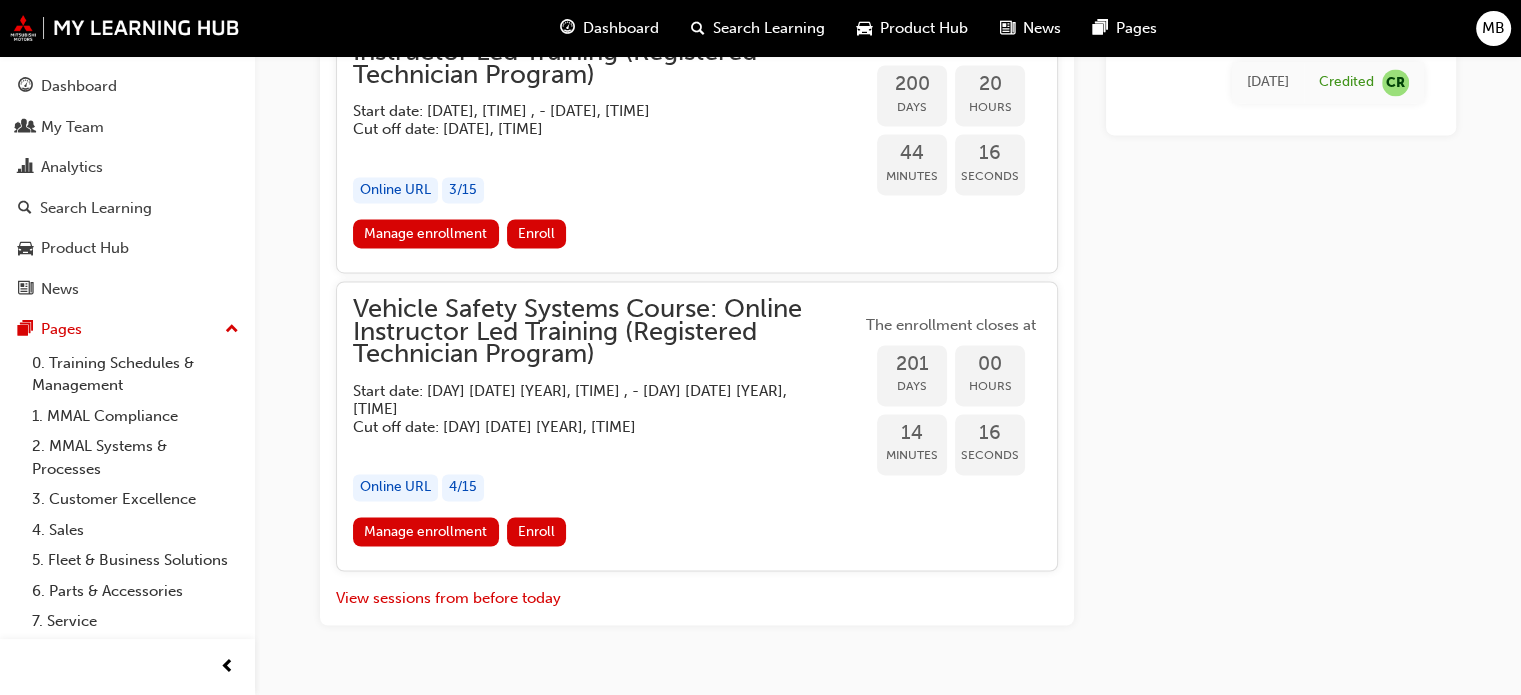 click on "Manage enrollment Enroll" at bounding box center (697, 535) 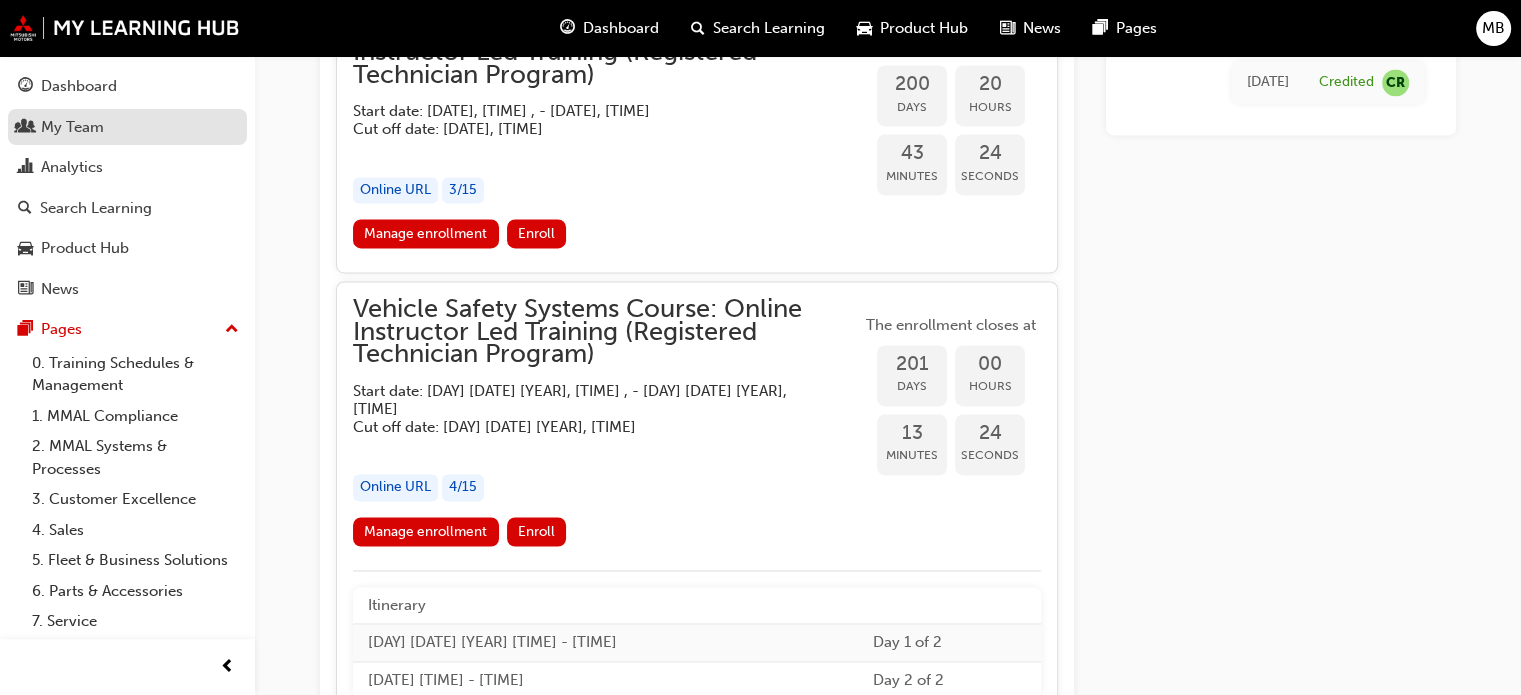 click on "My Team" at bounding box center [72, 127] 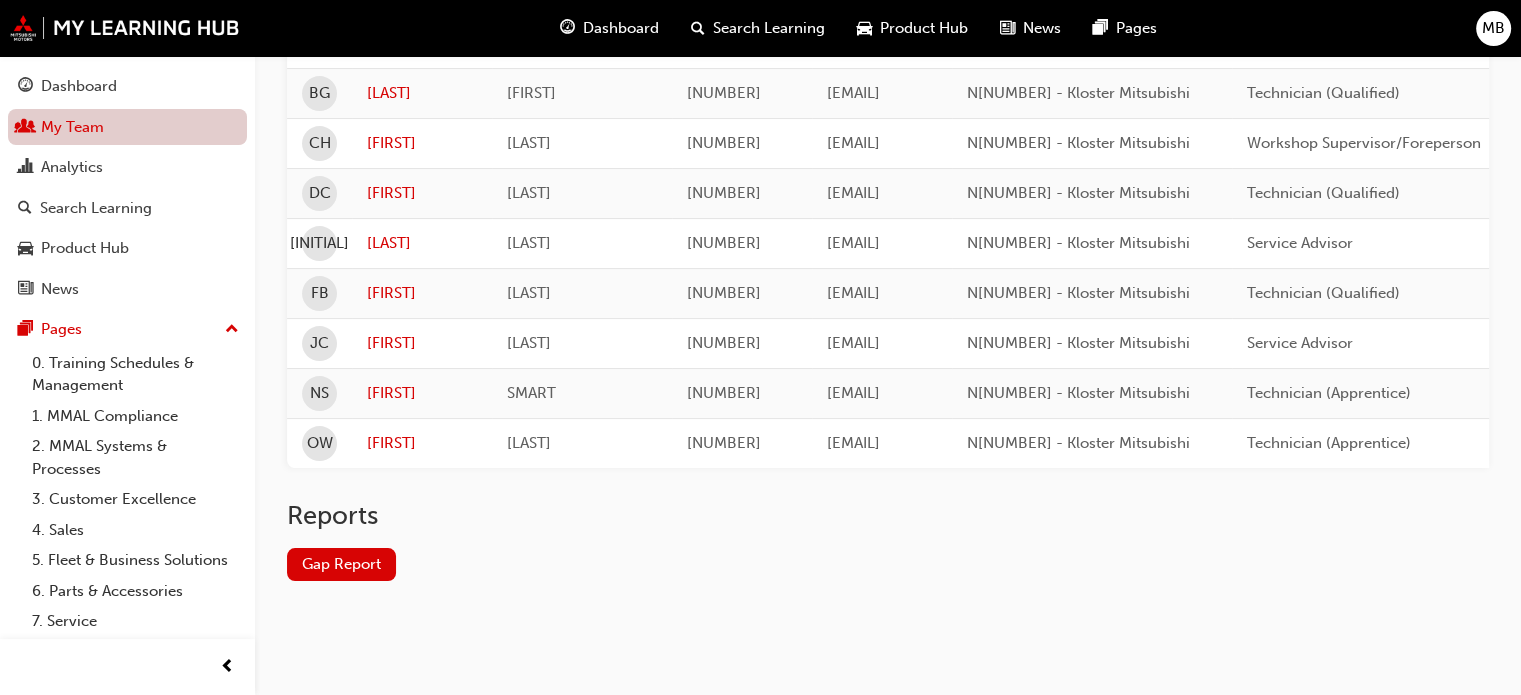 scroll, scrollTop: 329, scrollLeft: 0, axis: vertical 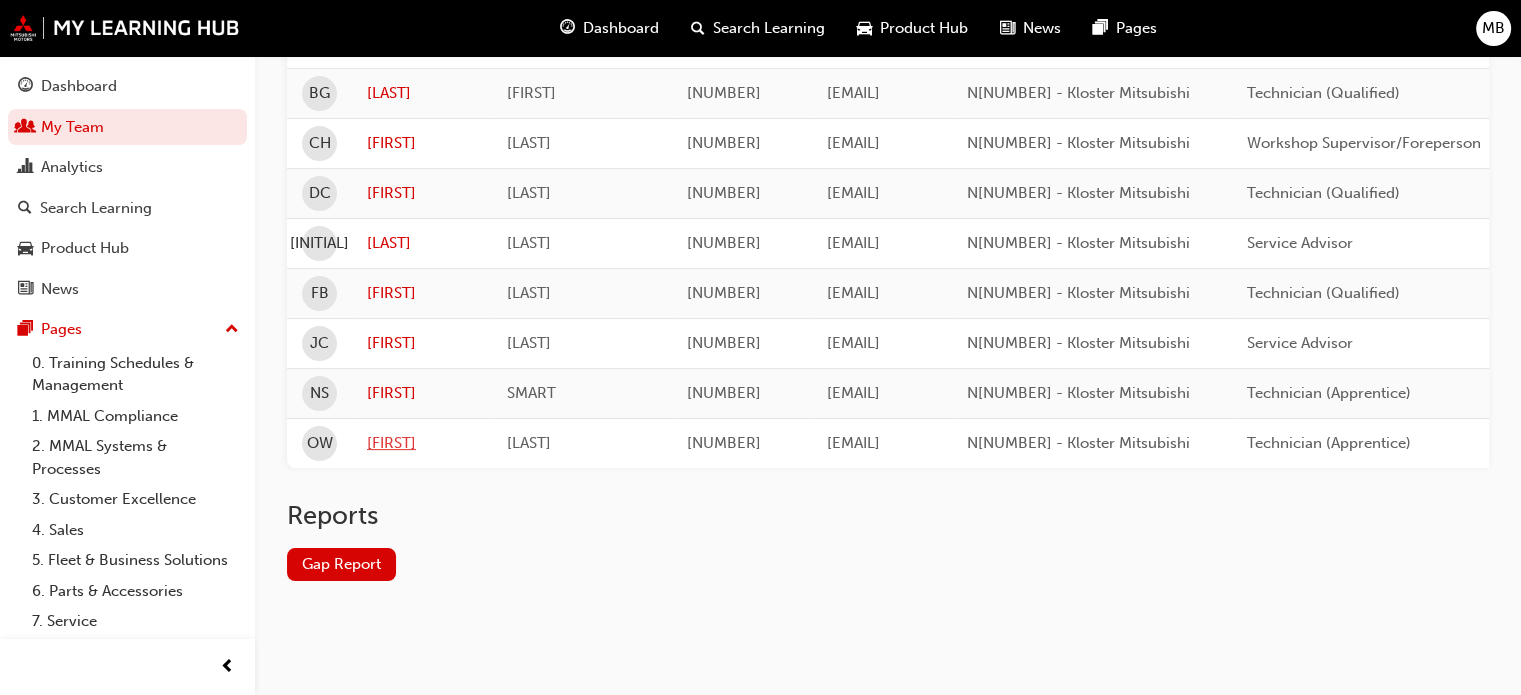 click on "[FIRST]" at bounding box center (422, 443) 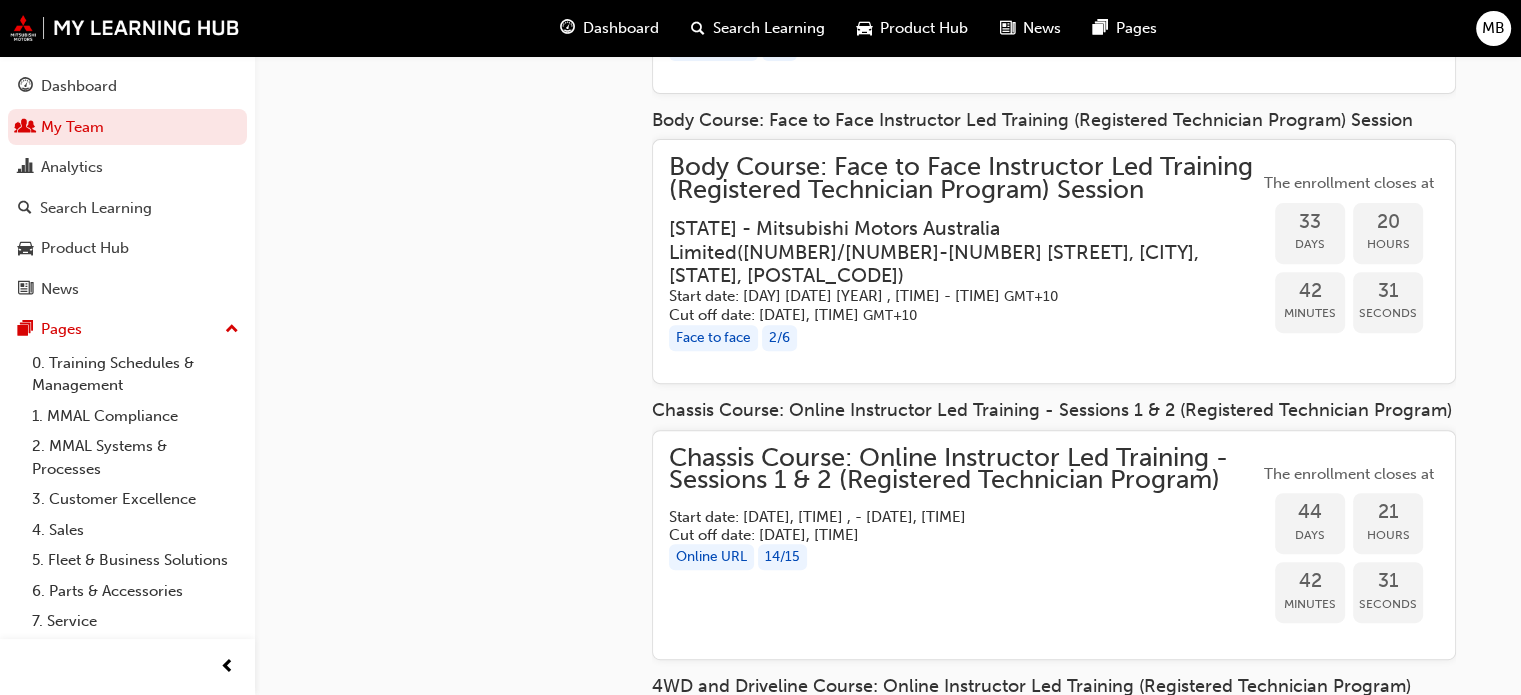 scroll, scrollTop: 0, scrollLeft: 0, axis: both 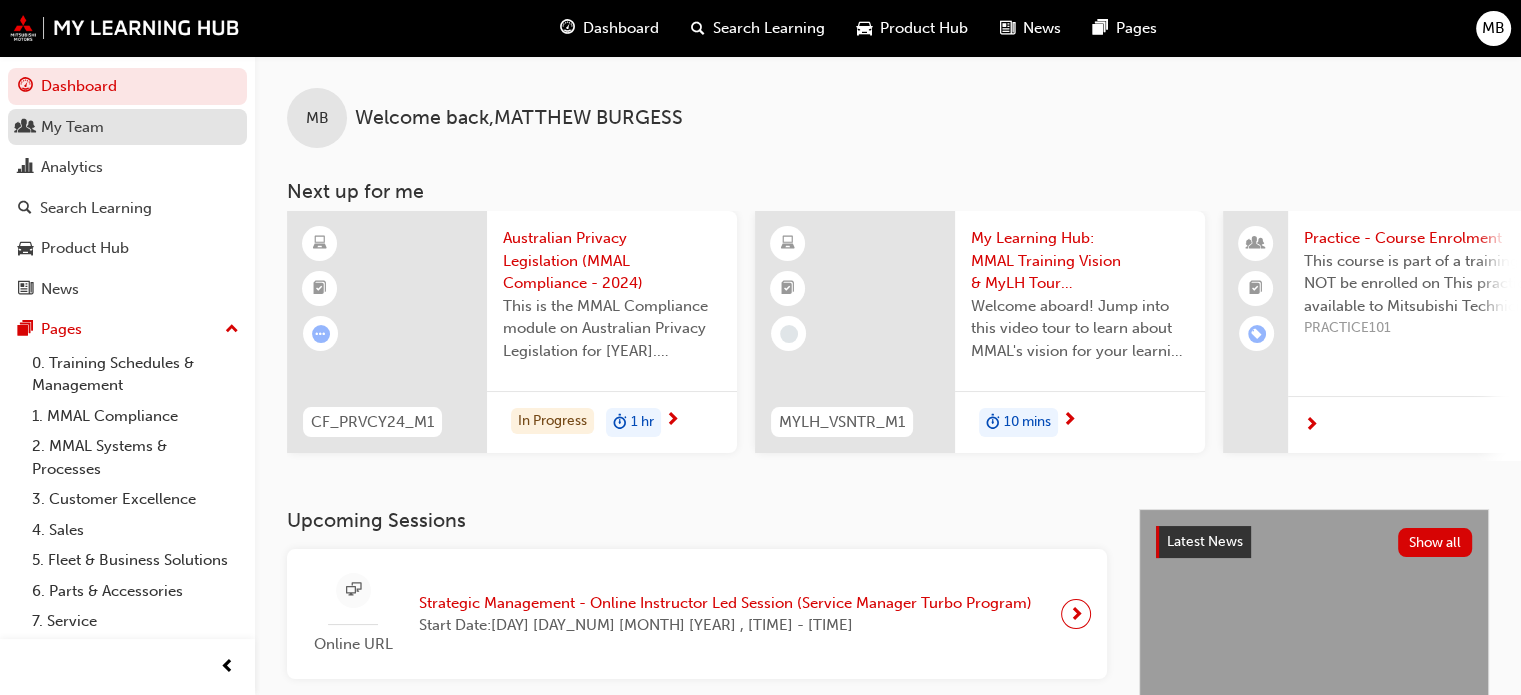 click on "My Team" at bounding box center [127, 127] 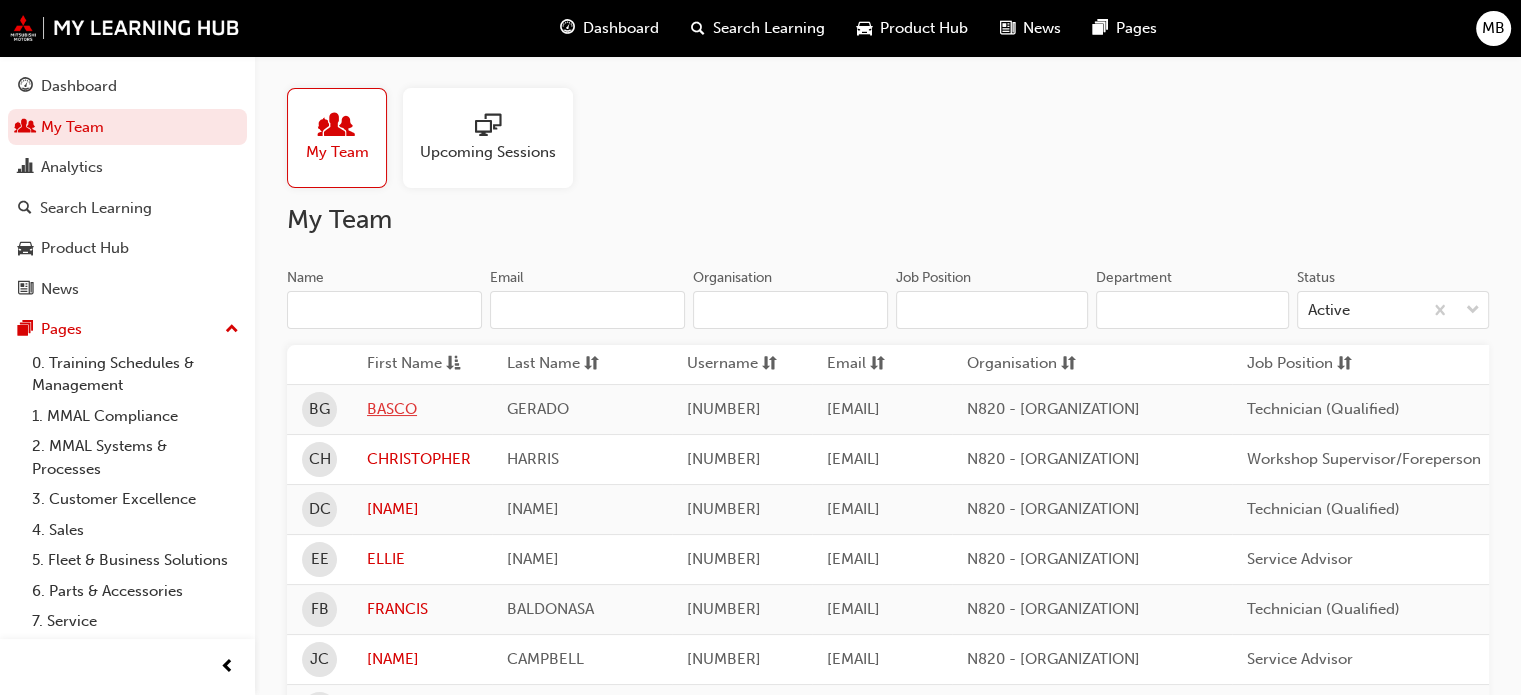 click on "BASCO" at bounding box center [422, 409] 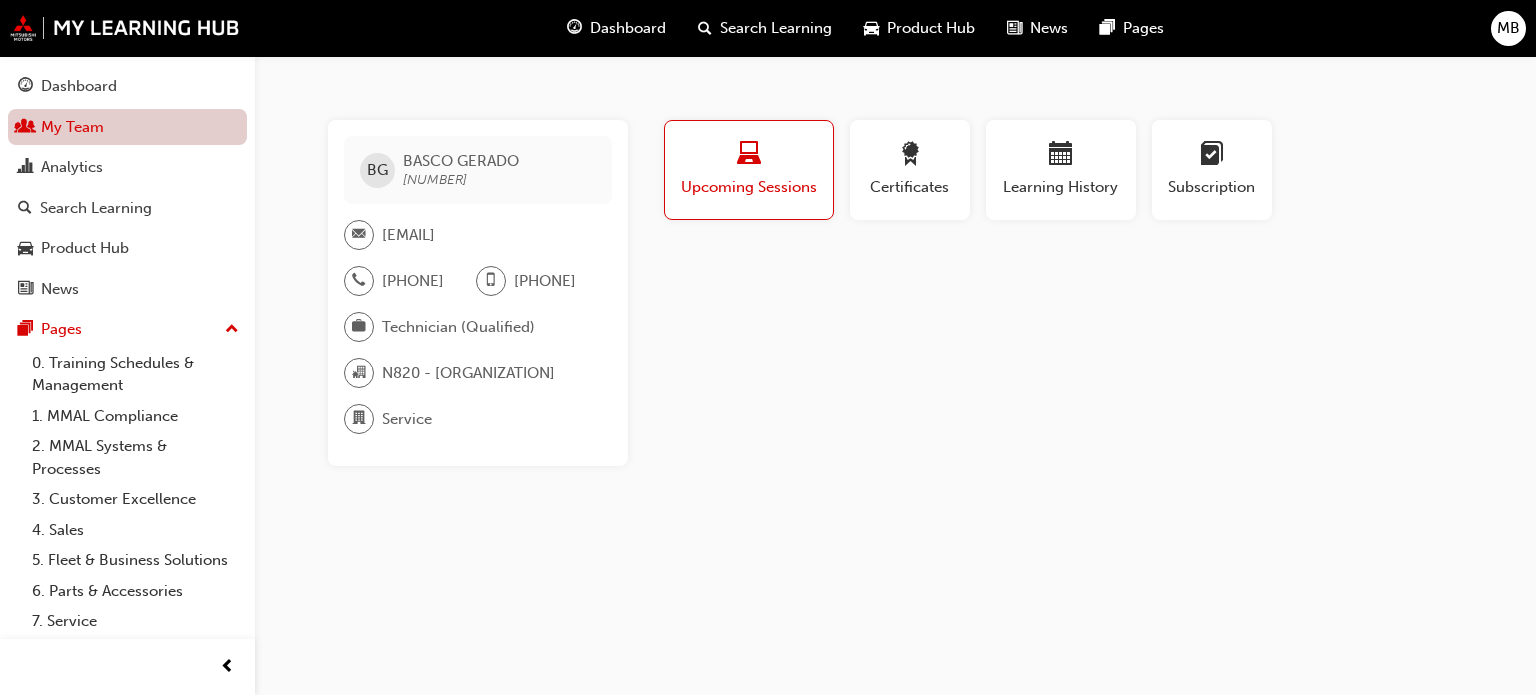 click on "My Team" at bounding box center (127, 127) 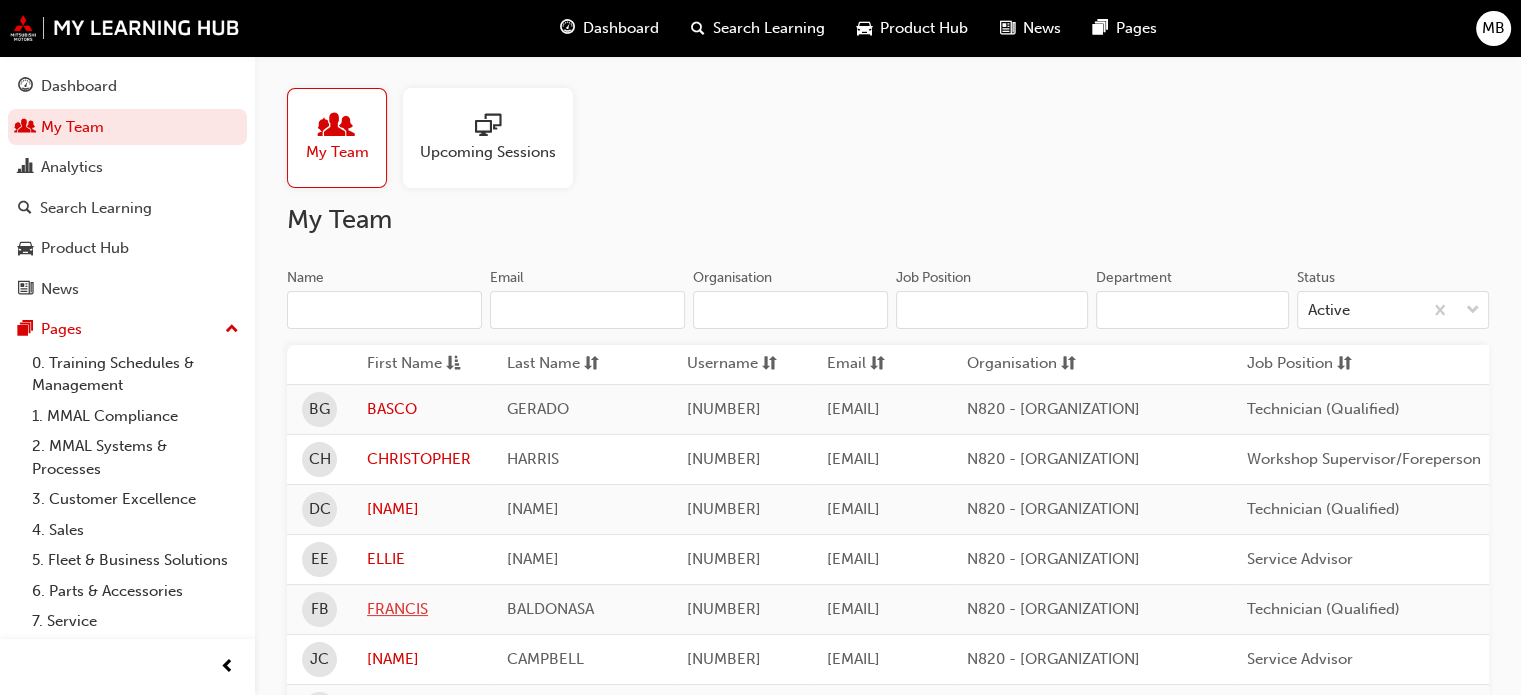 click on "[FIRST]" at bounding box center (422, 609) 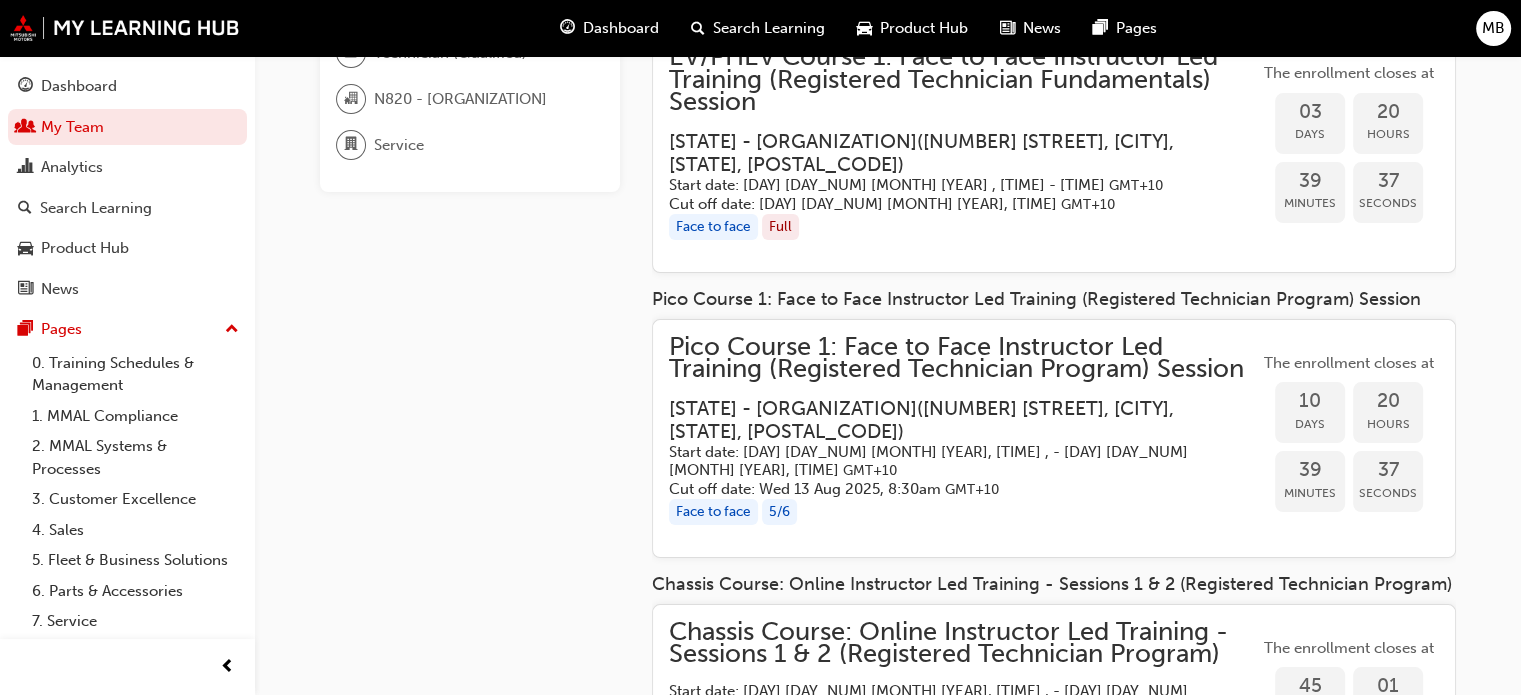 scroll, scrollTop: 196, scrollLeft: 0, axis: vertical 